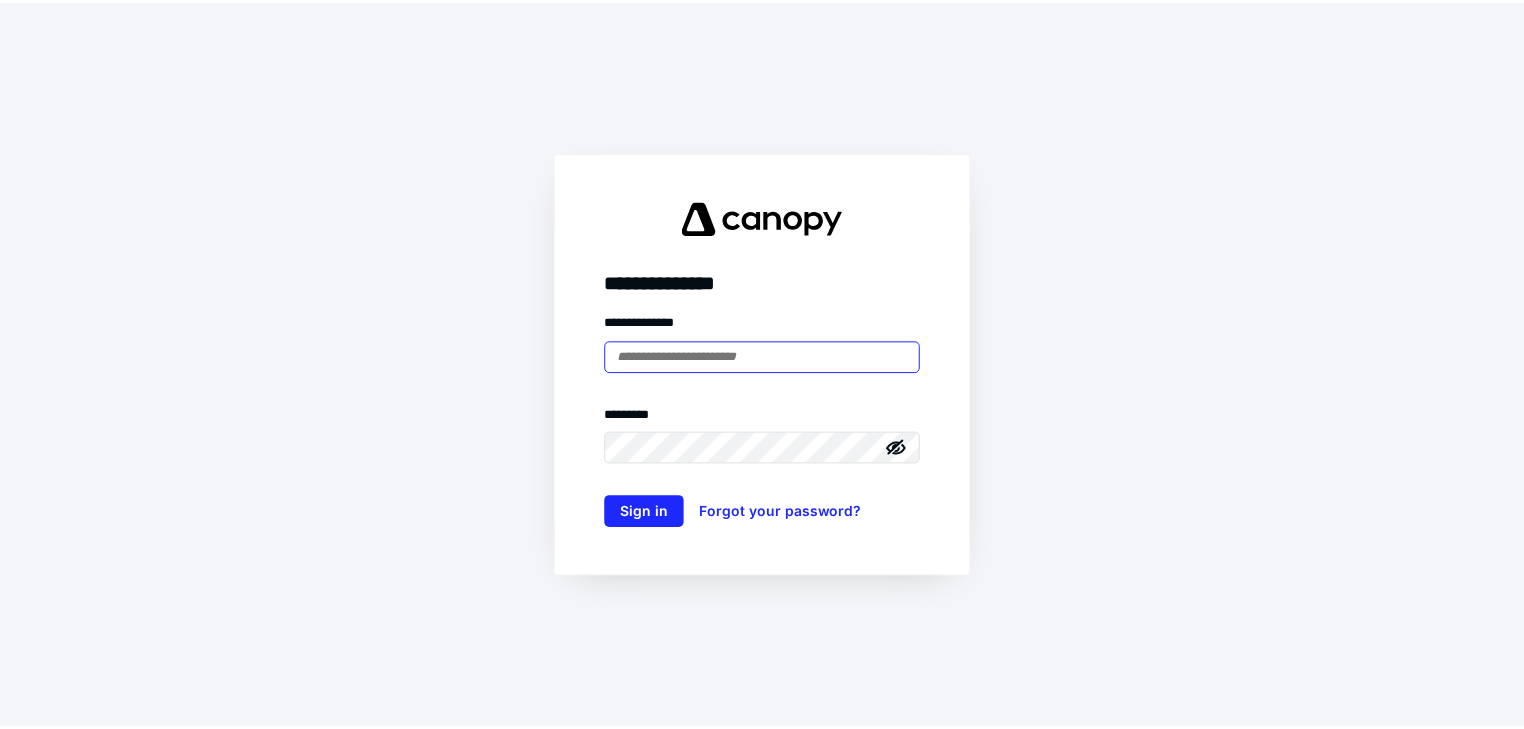 scroll, scrollTop: 0, scrollLeft: 0, axis: both 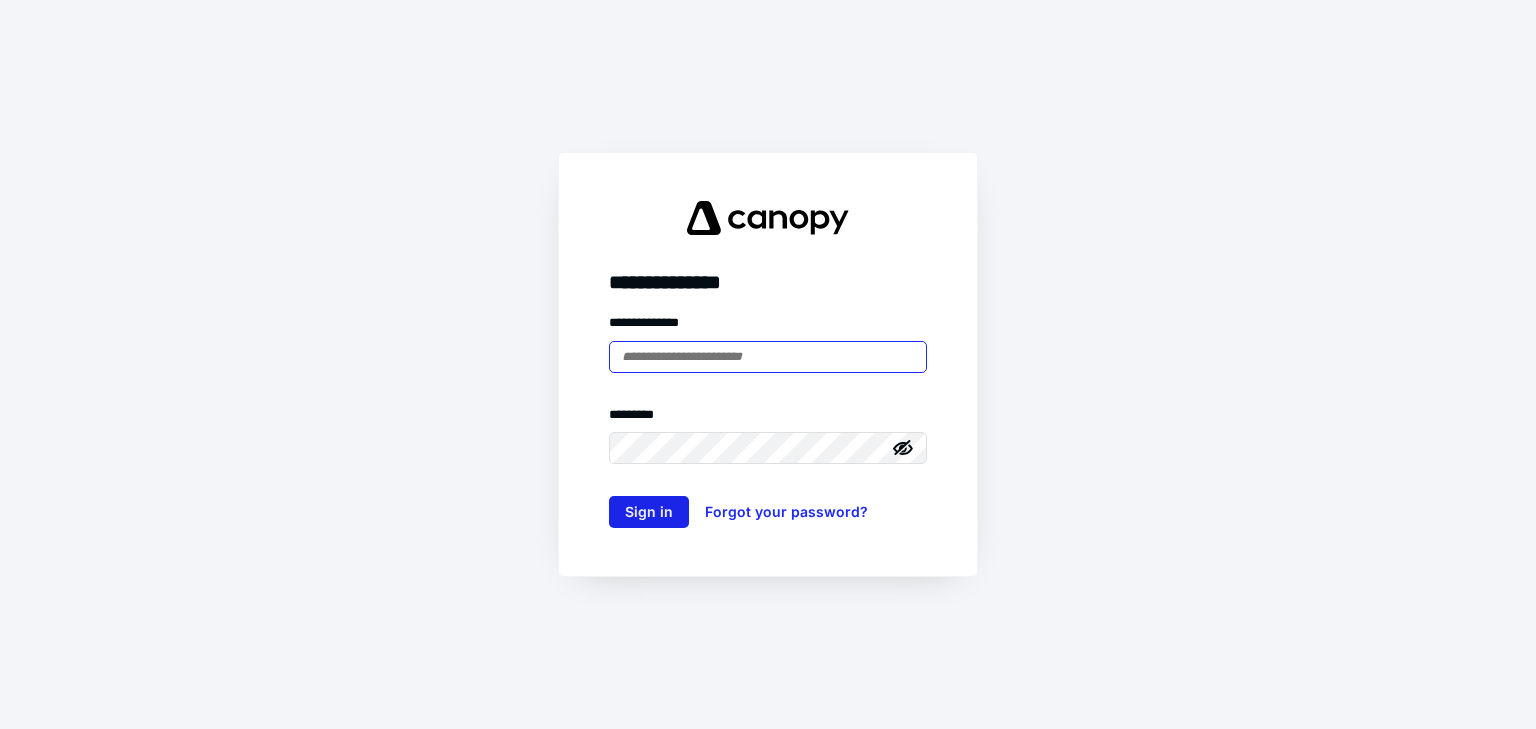 type on "**********" 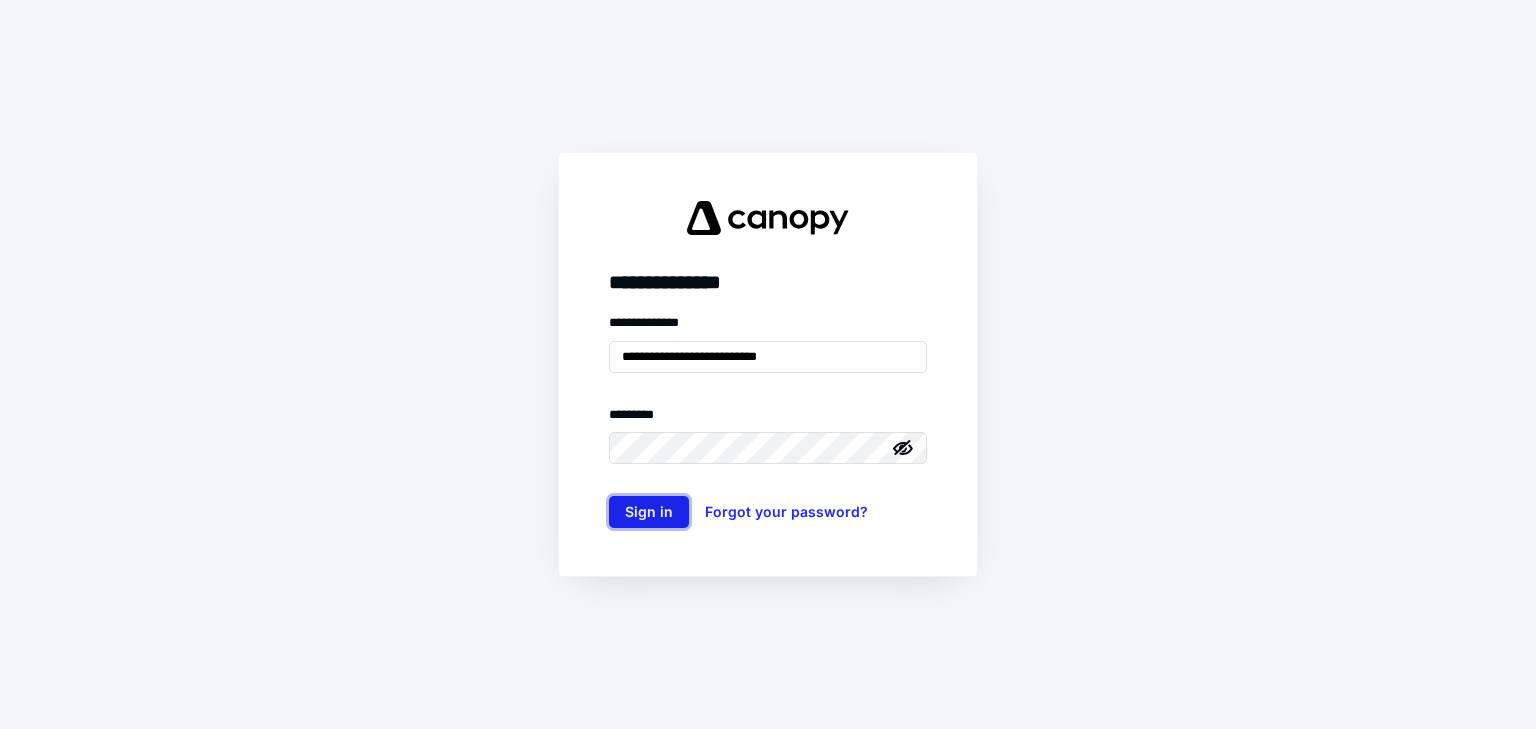 click on "Sign in" at bounding box center [649, 512] 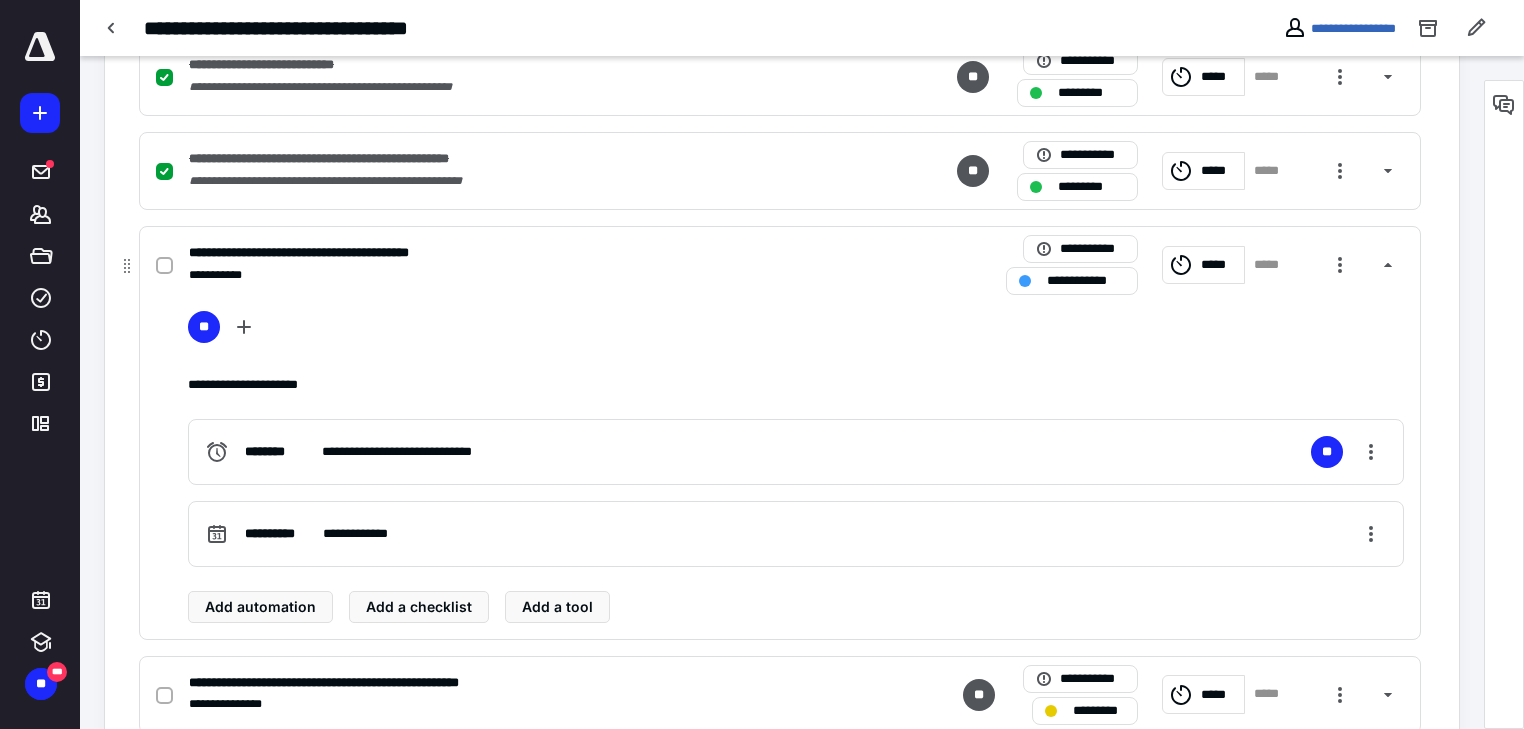 scroll, scrollTop: 2044, scrollLeft: 0, axis: vertical 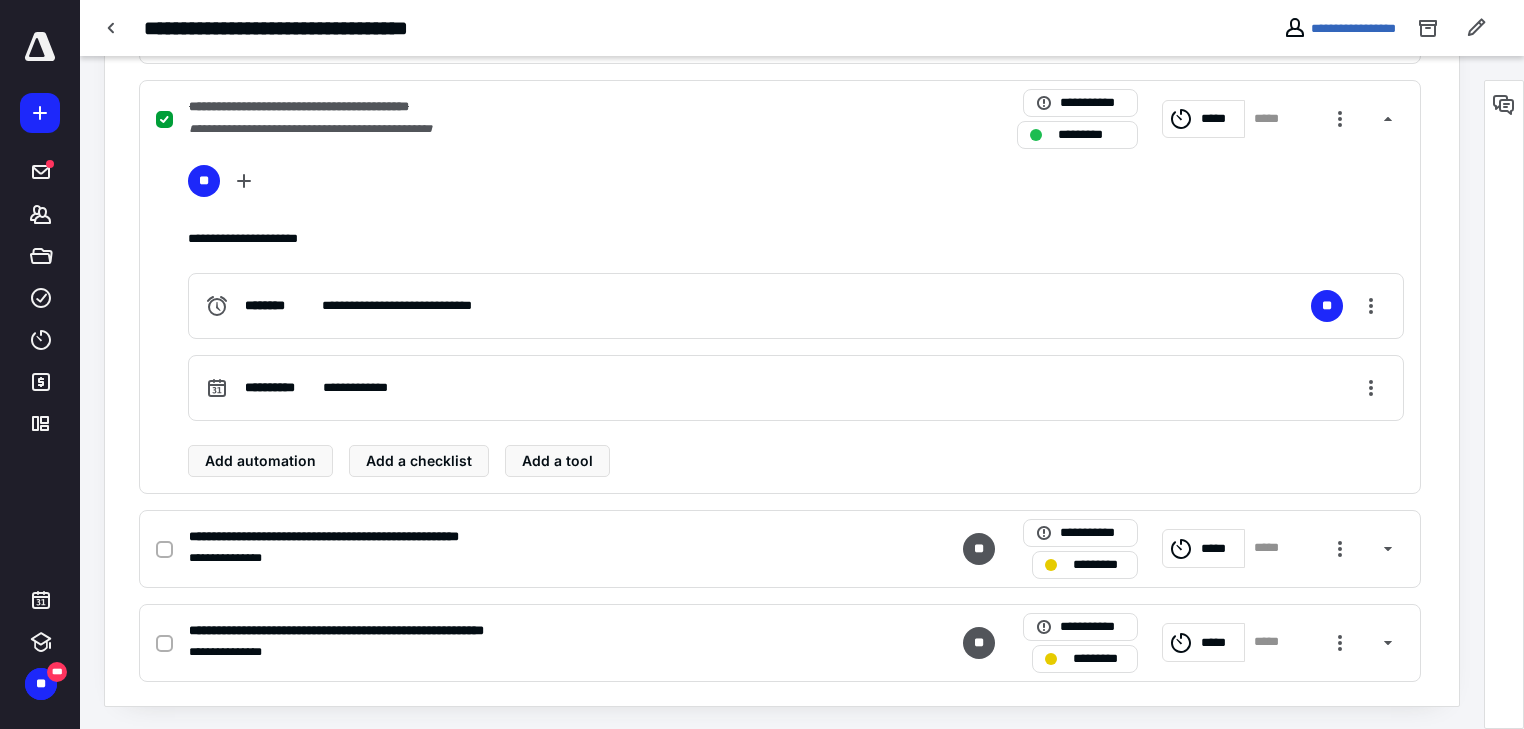 click at bounding box center [40, 47] 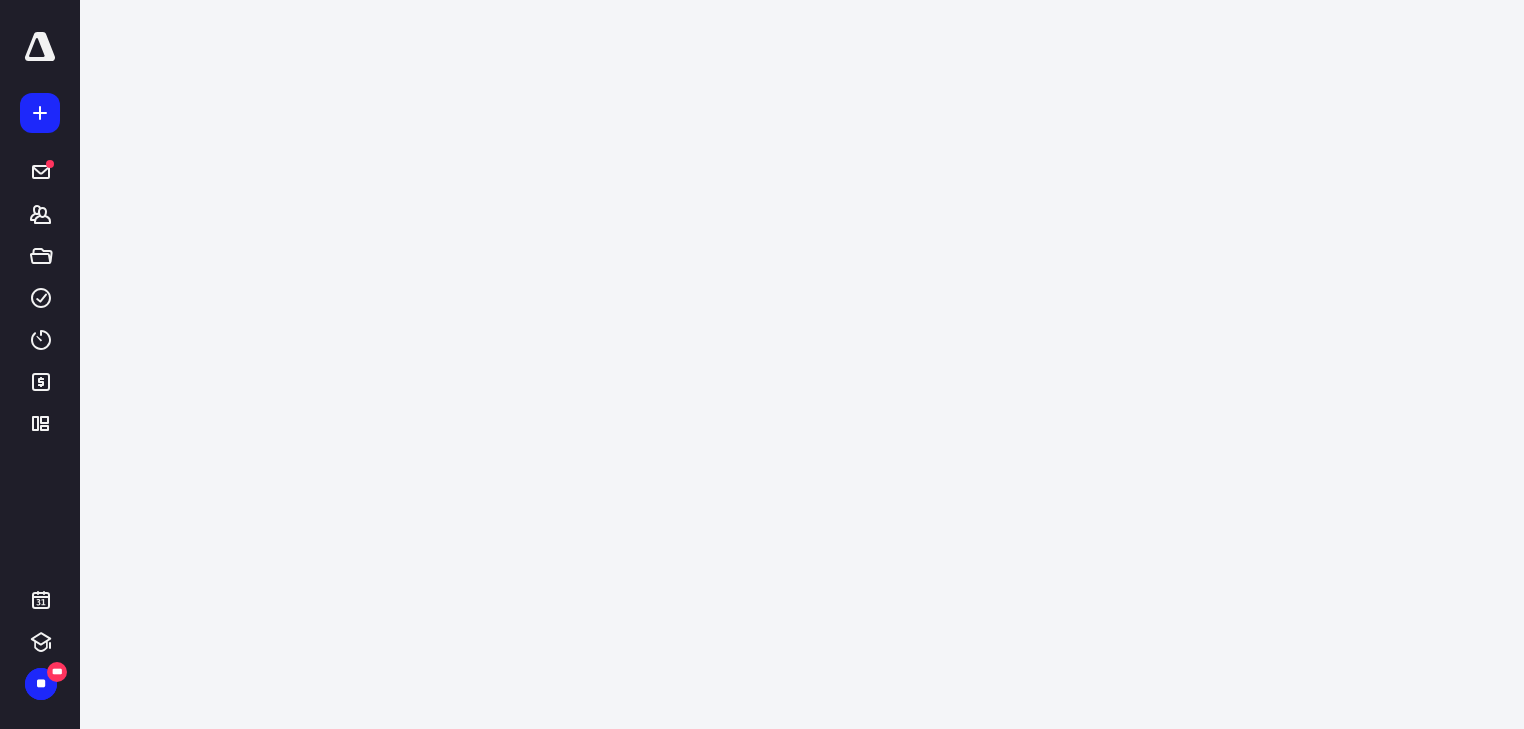 scroll, scrollTop: 0, scrollLeft: 0, axis: both 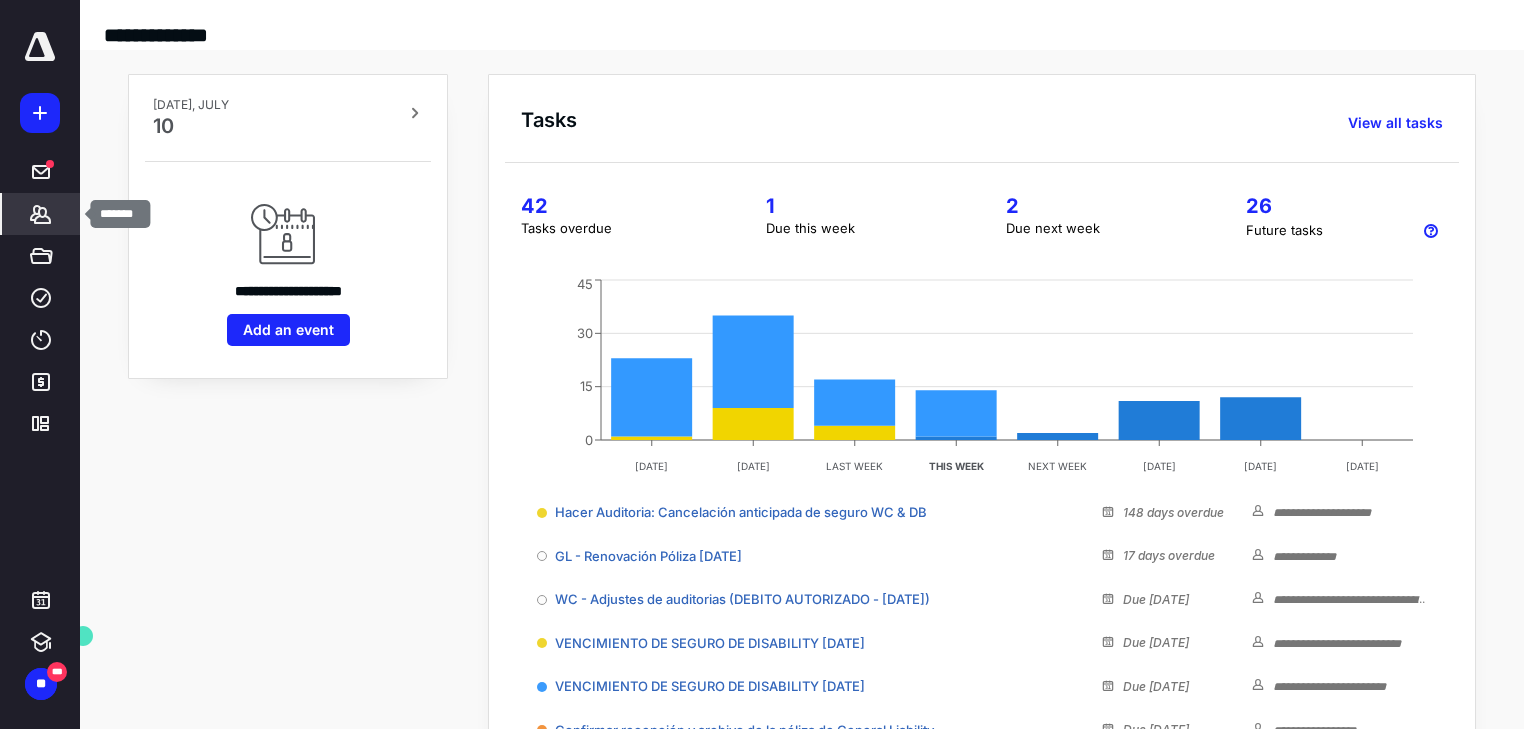 click on "*******" at bounding box center [41, 214] 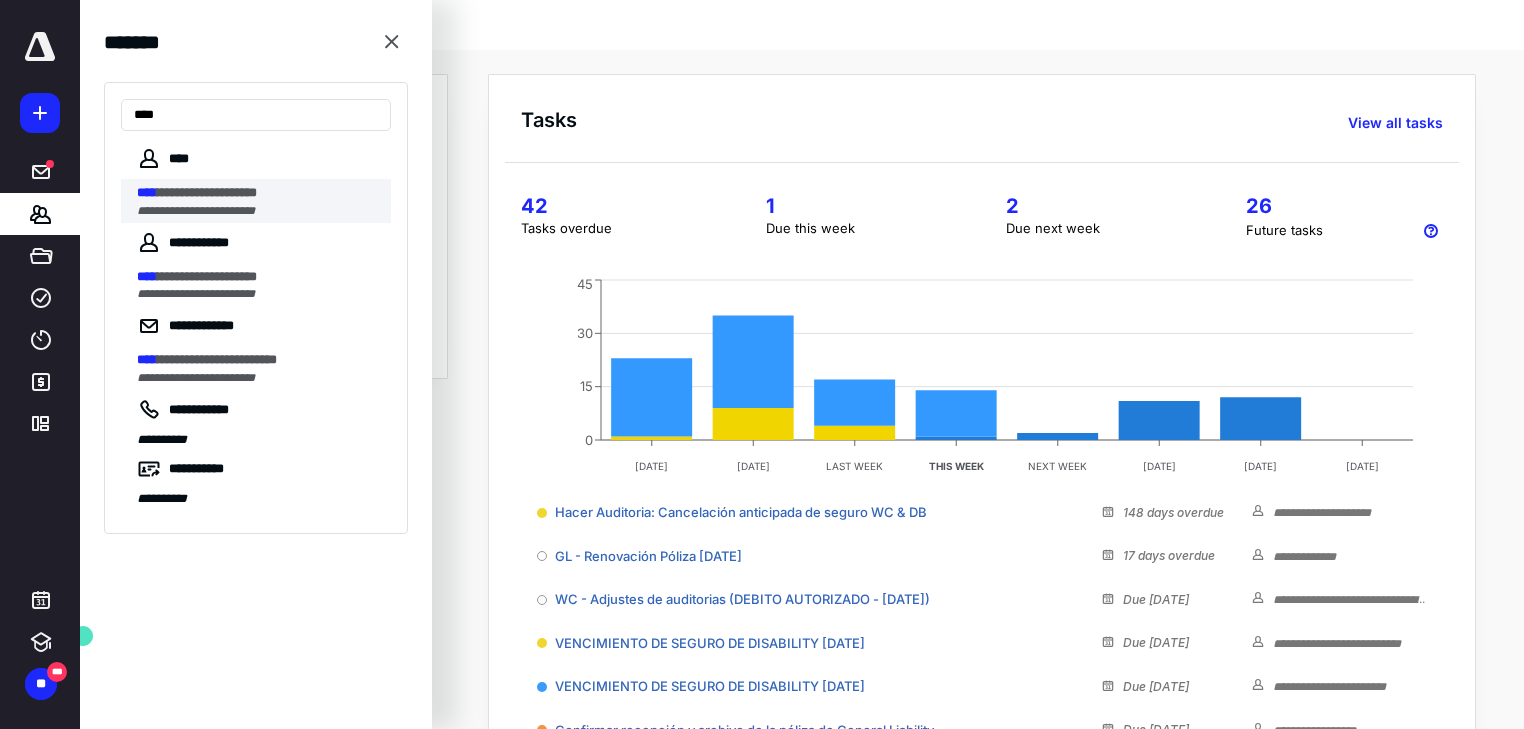 type on "****" 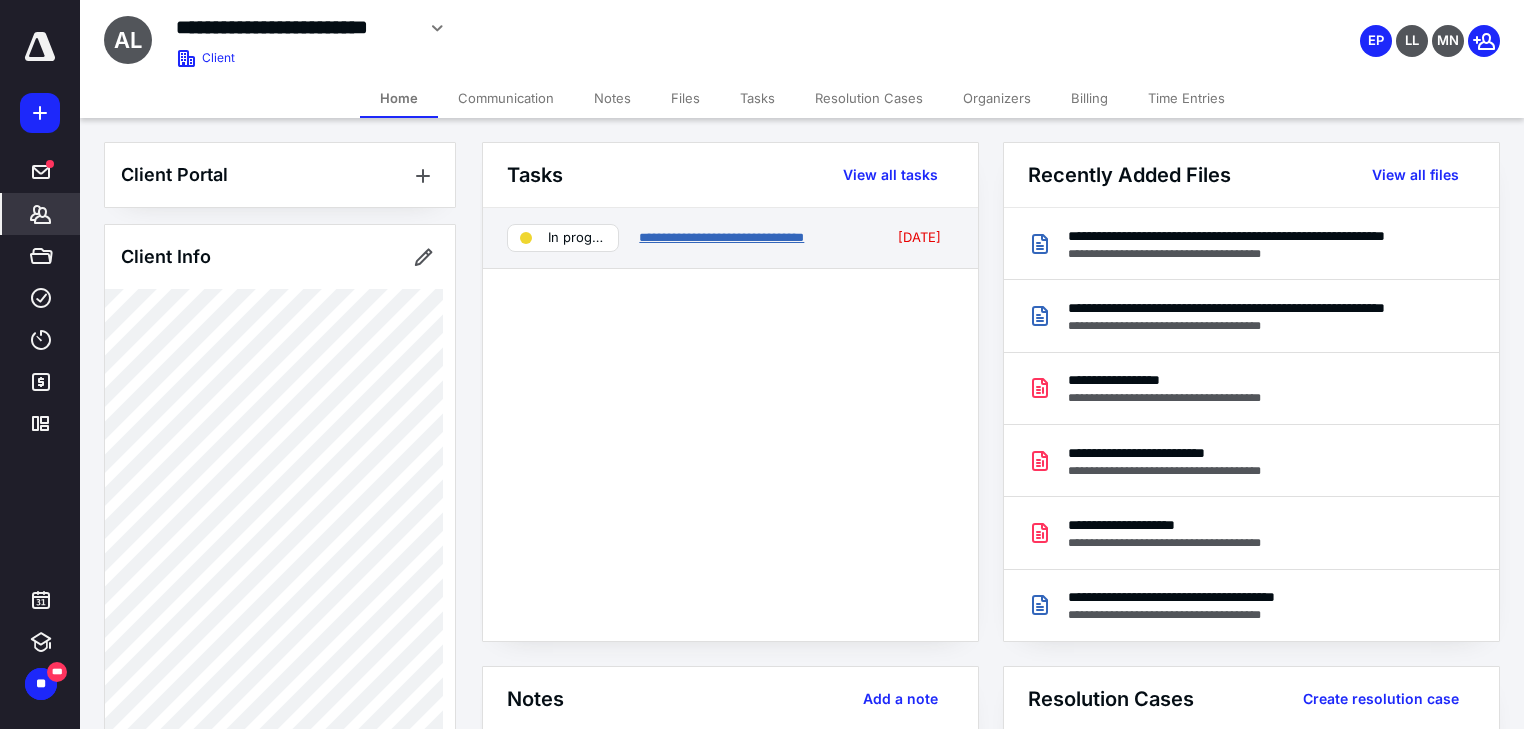 click on "**********" at bounding box center [721, 237] 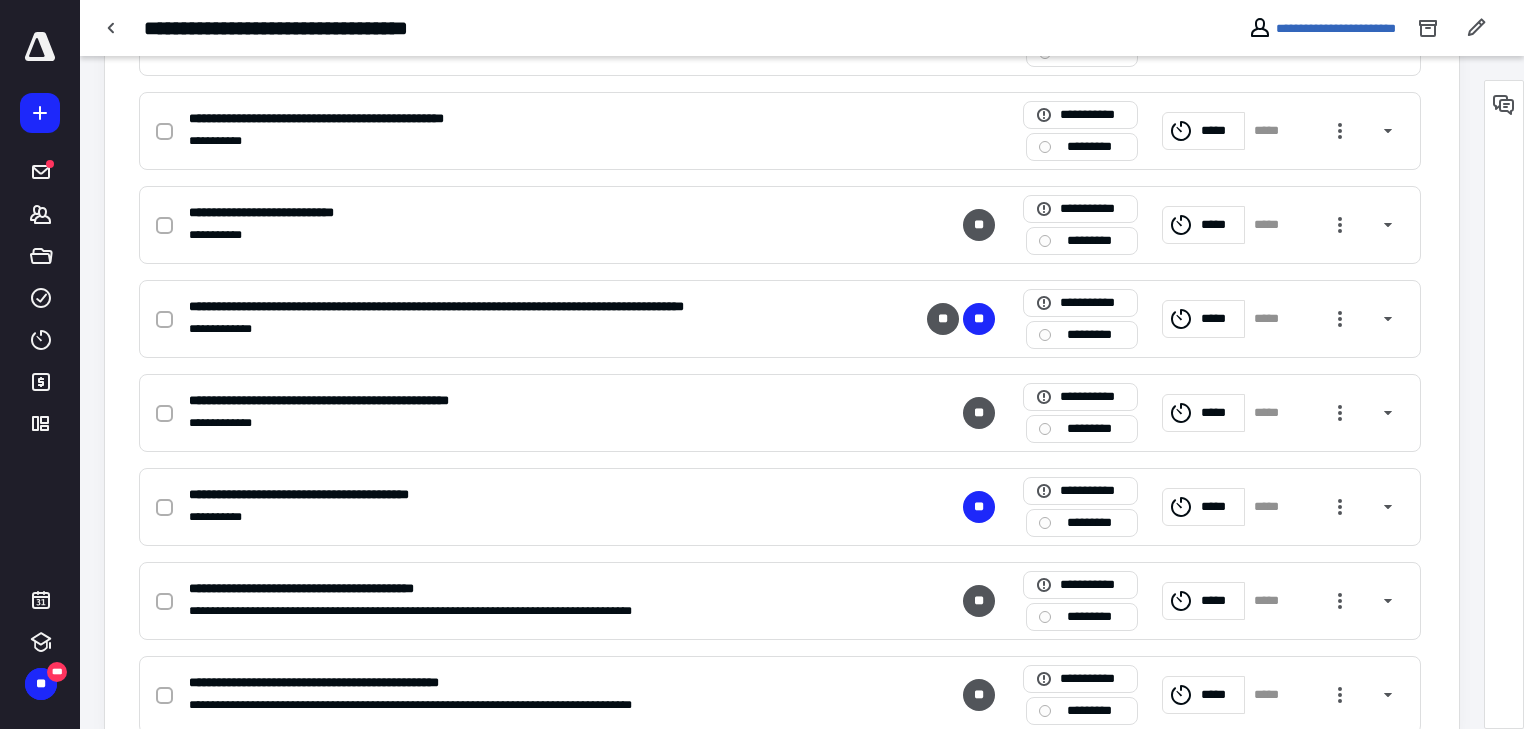 scroll, scrollTop: 1949, scrollLeft: 0, axis: vertical 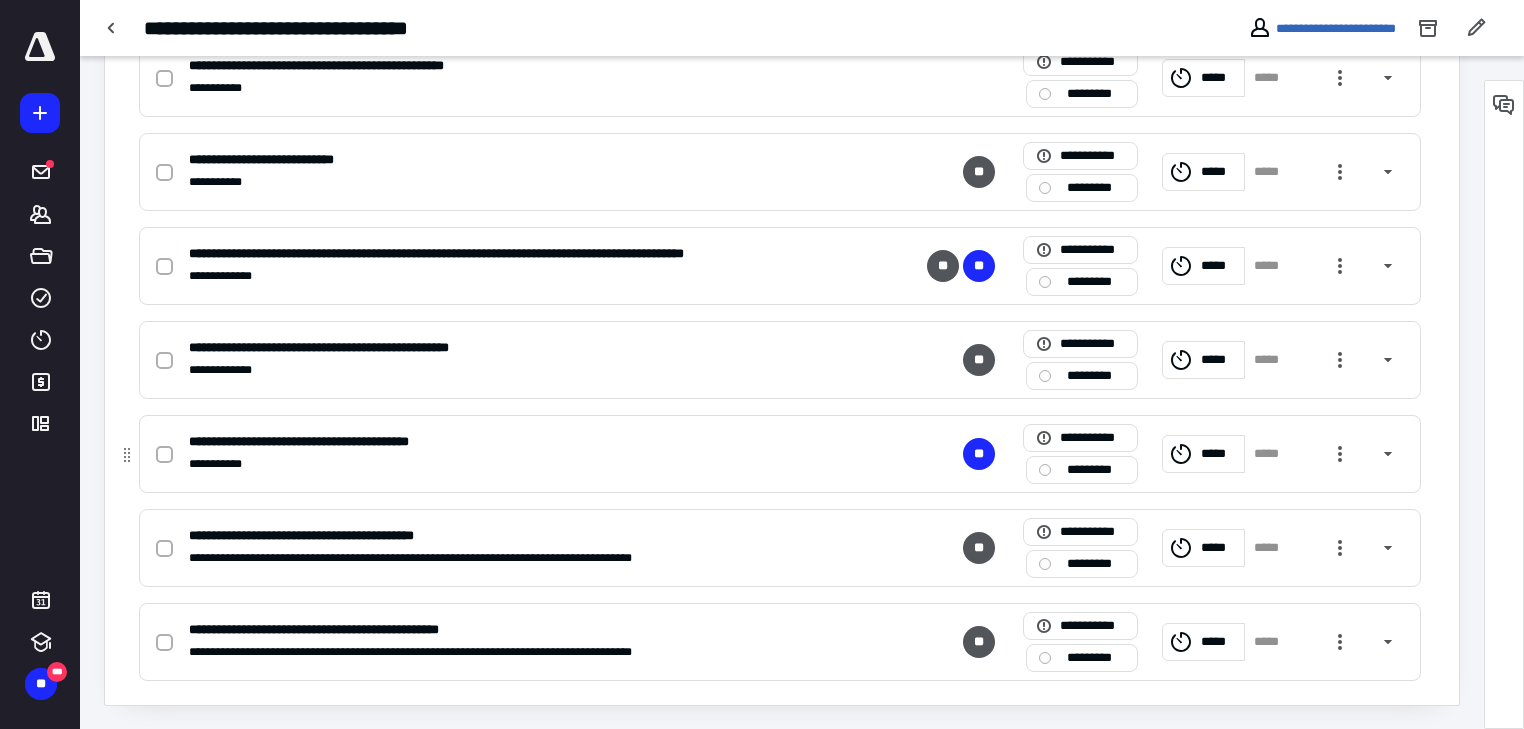 click on "**********" at bounding box center (780, 454) 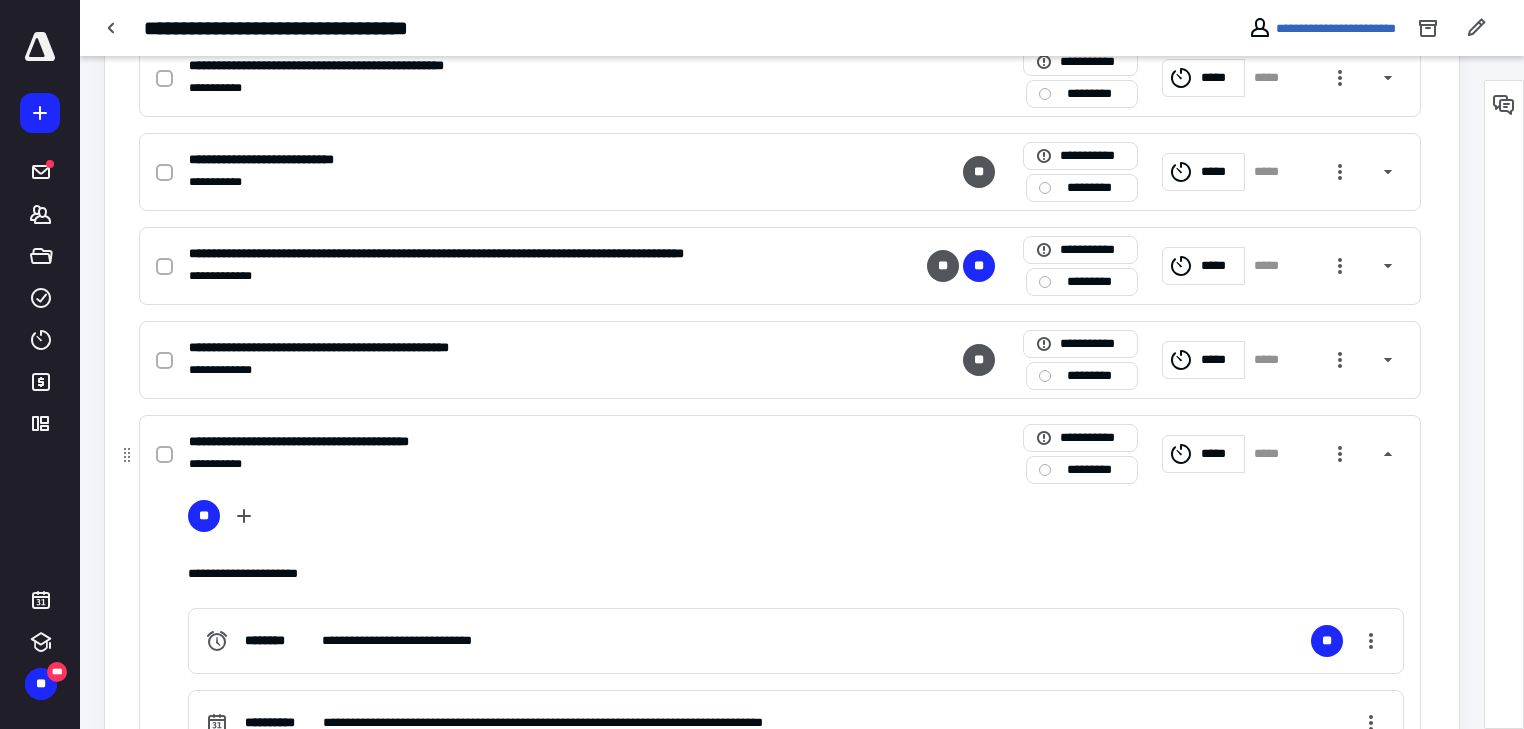 click 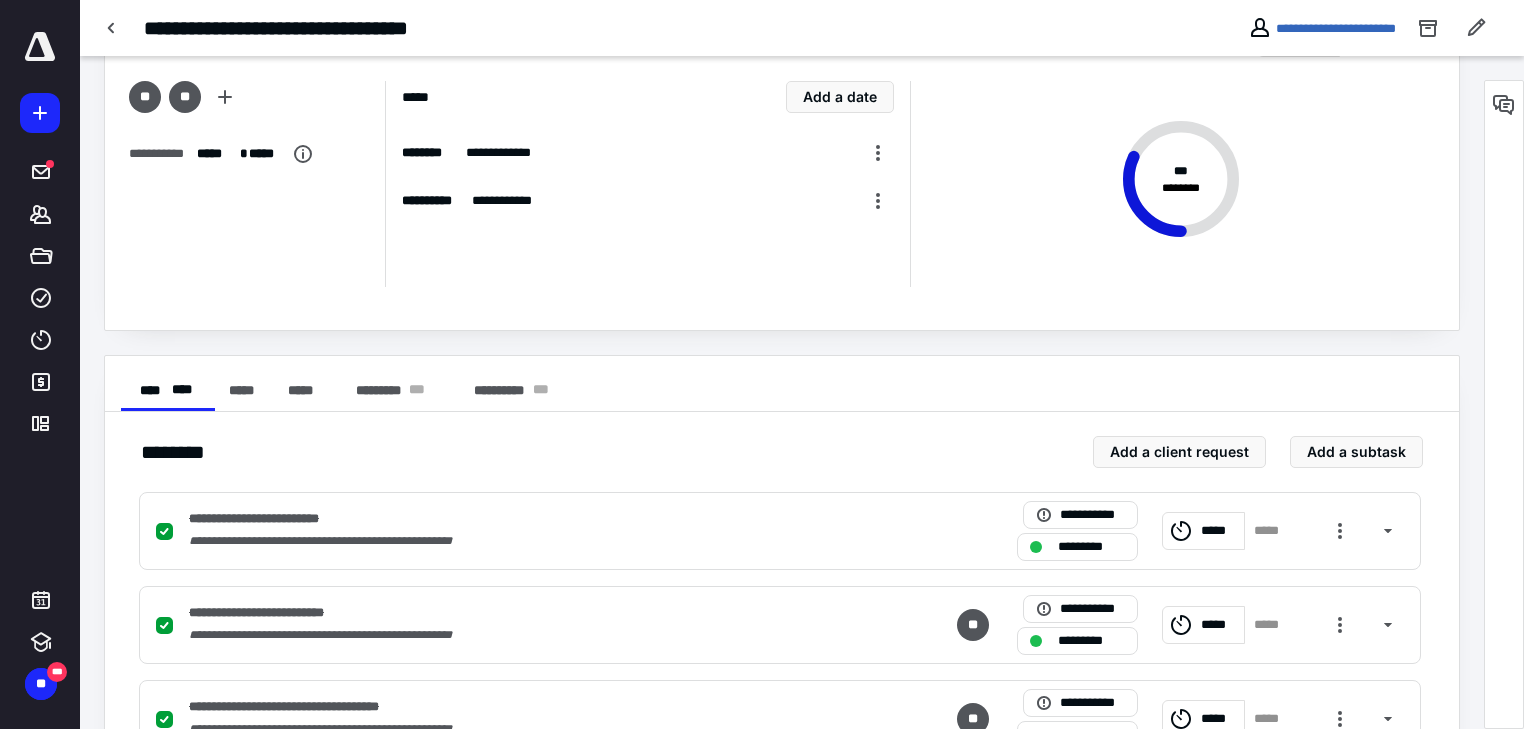 scroll, scrollTop: 0, scrollLeft: 0, axis: both 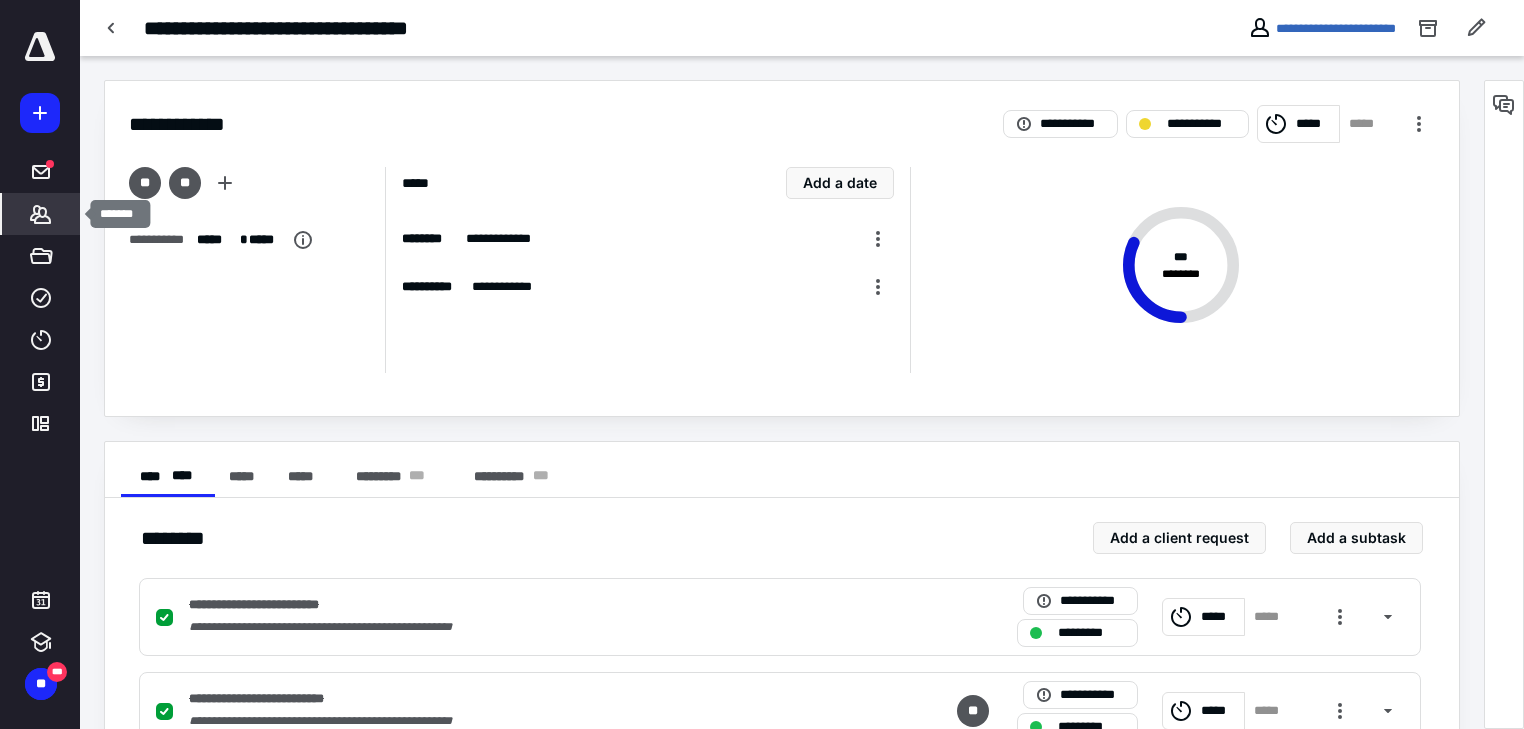 click 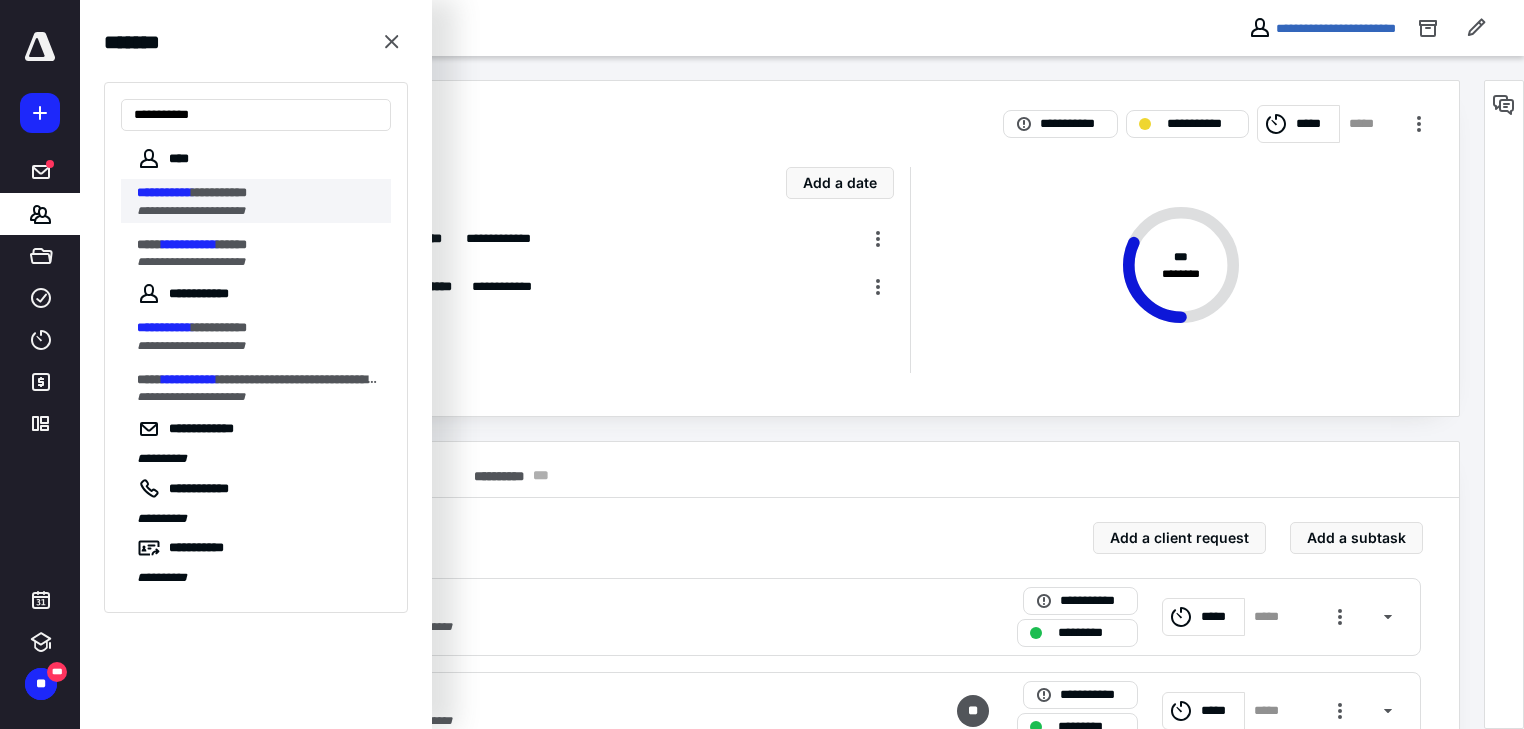 type on "**********" 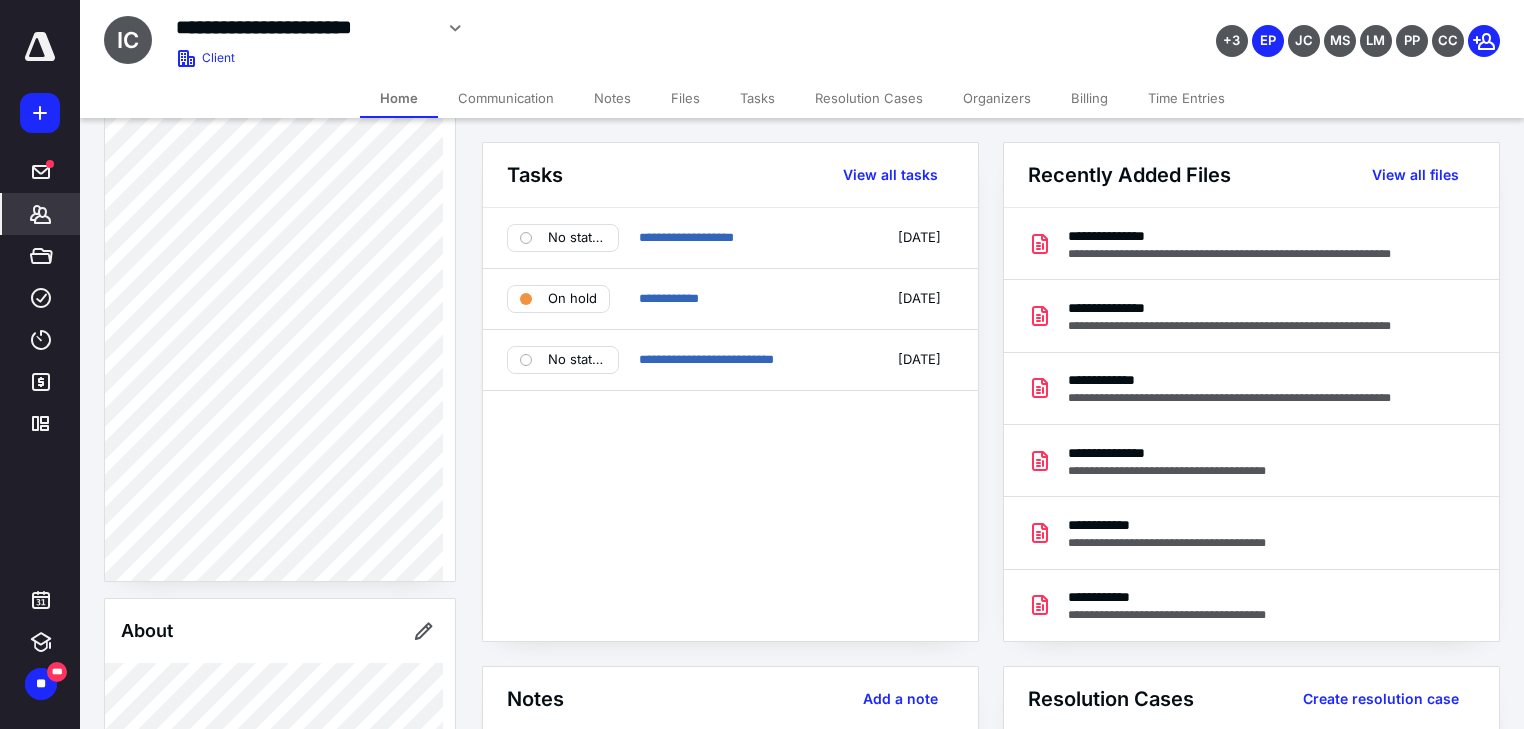 scroll, scrollTop: 238, scrollLeft: 0, axis: vertical 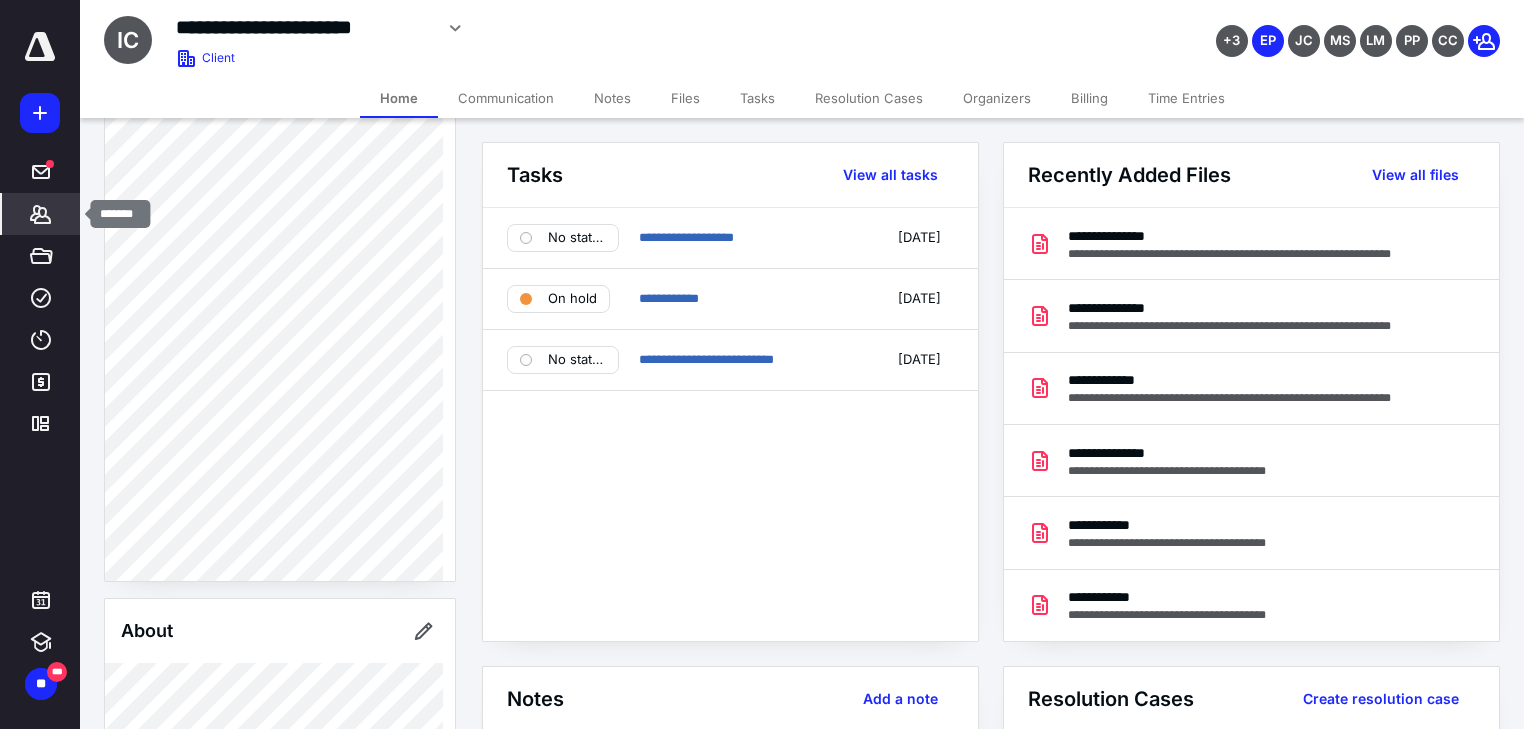 click 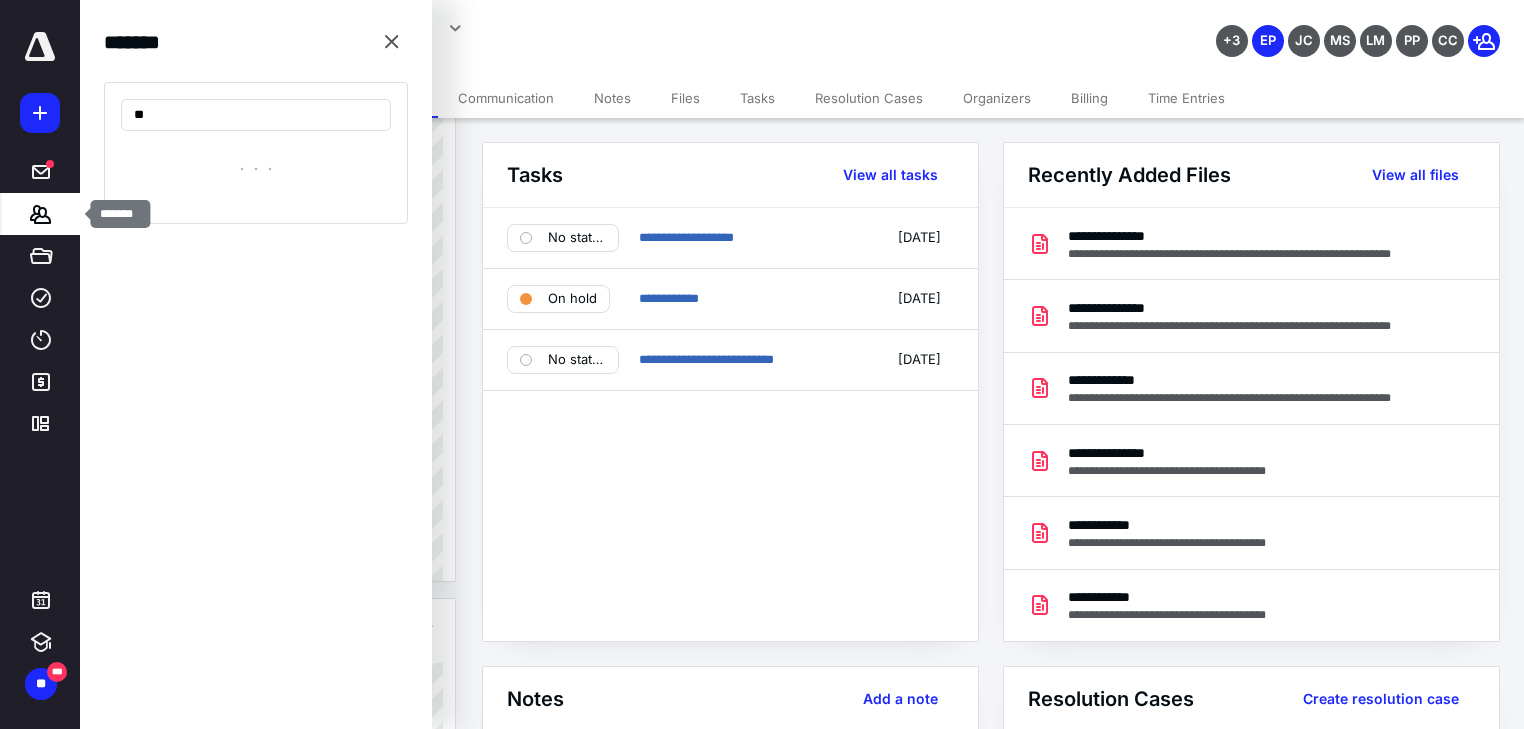 type on "*" 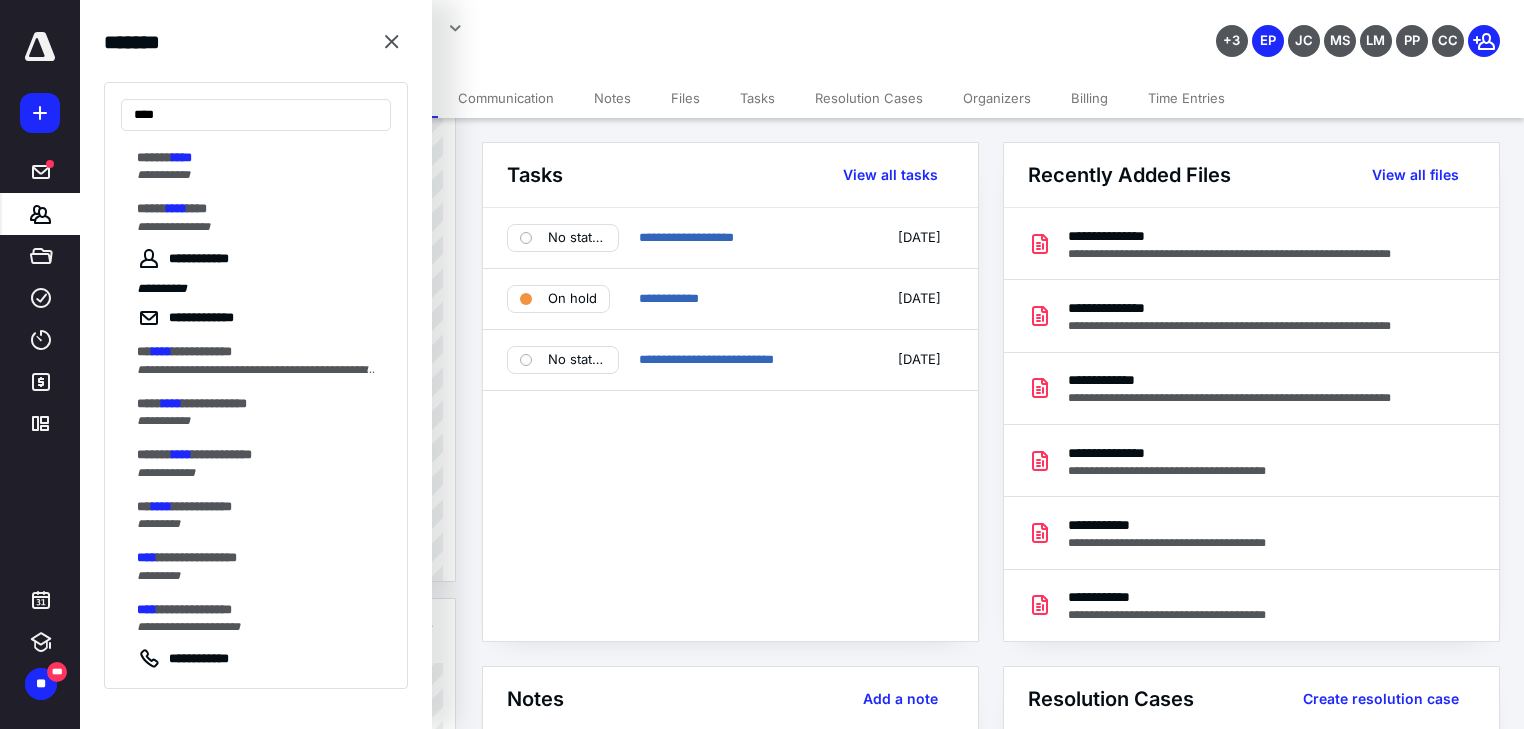 scroll, scrollTop: 0, scrollLeft: 0, axis: both 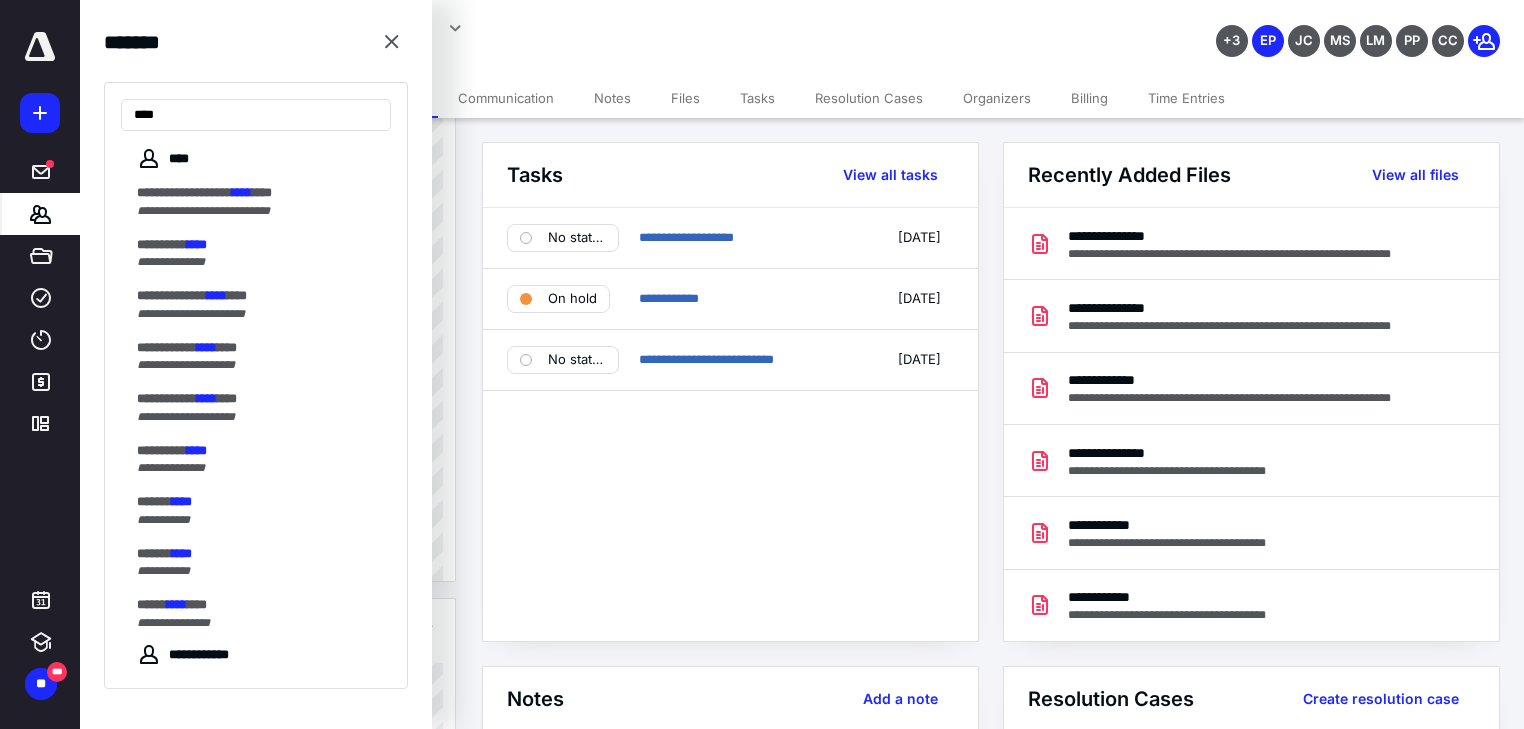 type on "****" 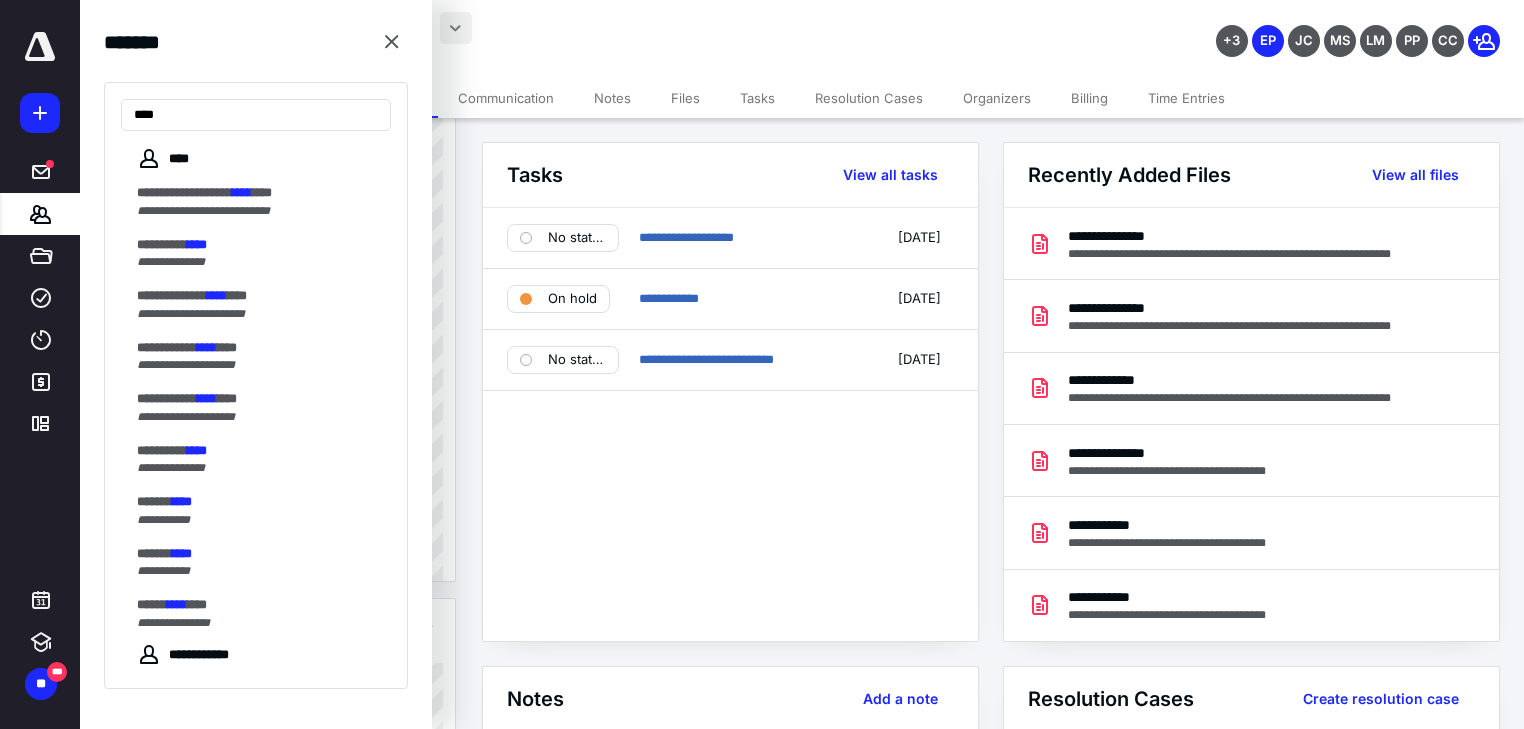 drag, startPoint x: 500, startPoint y: 50, endPoint x: 470, endPoint y: 21, distance: 41.725292 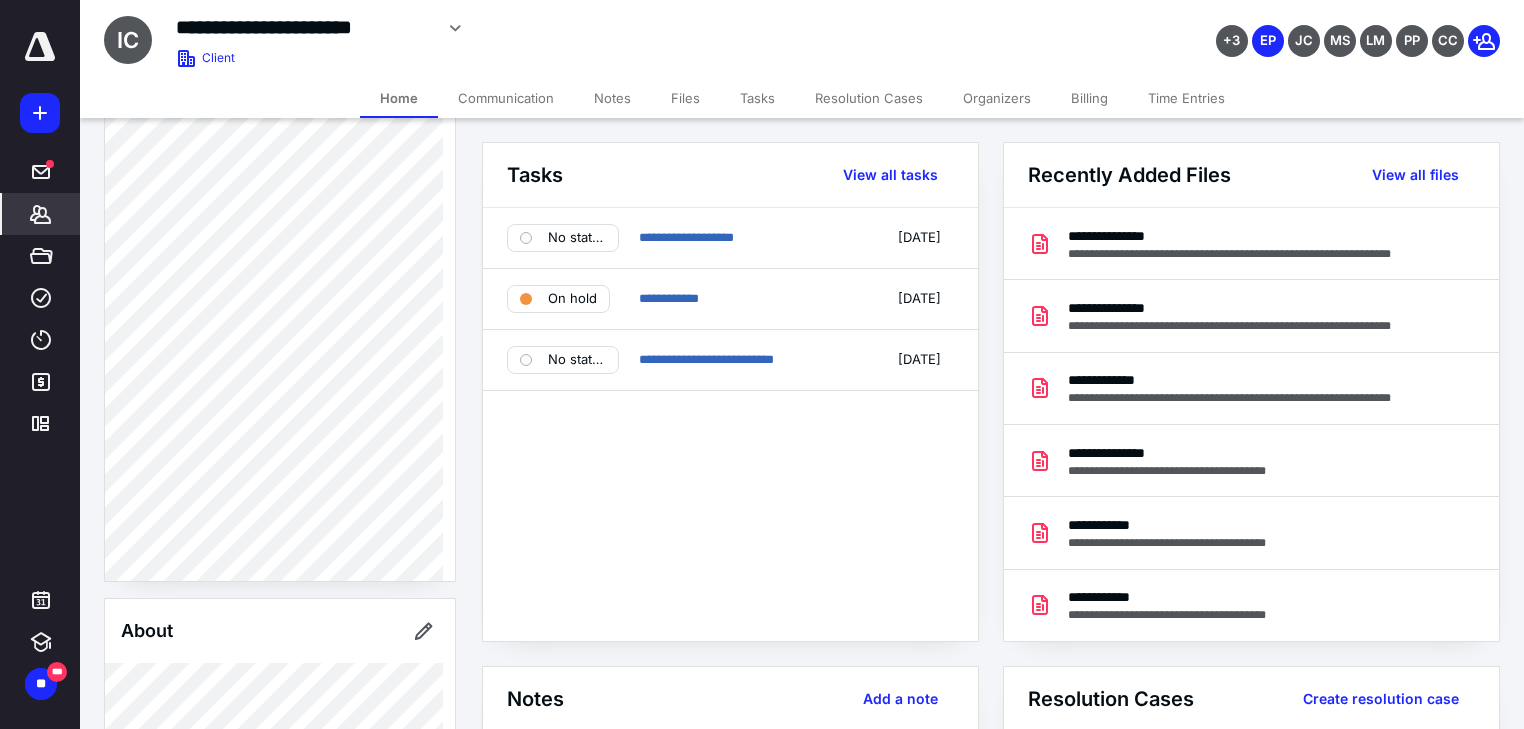 scroll, scrollTop: 336, scrollLeft: 0, axis: vertical 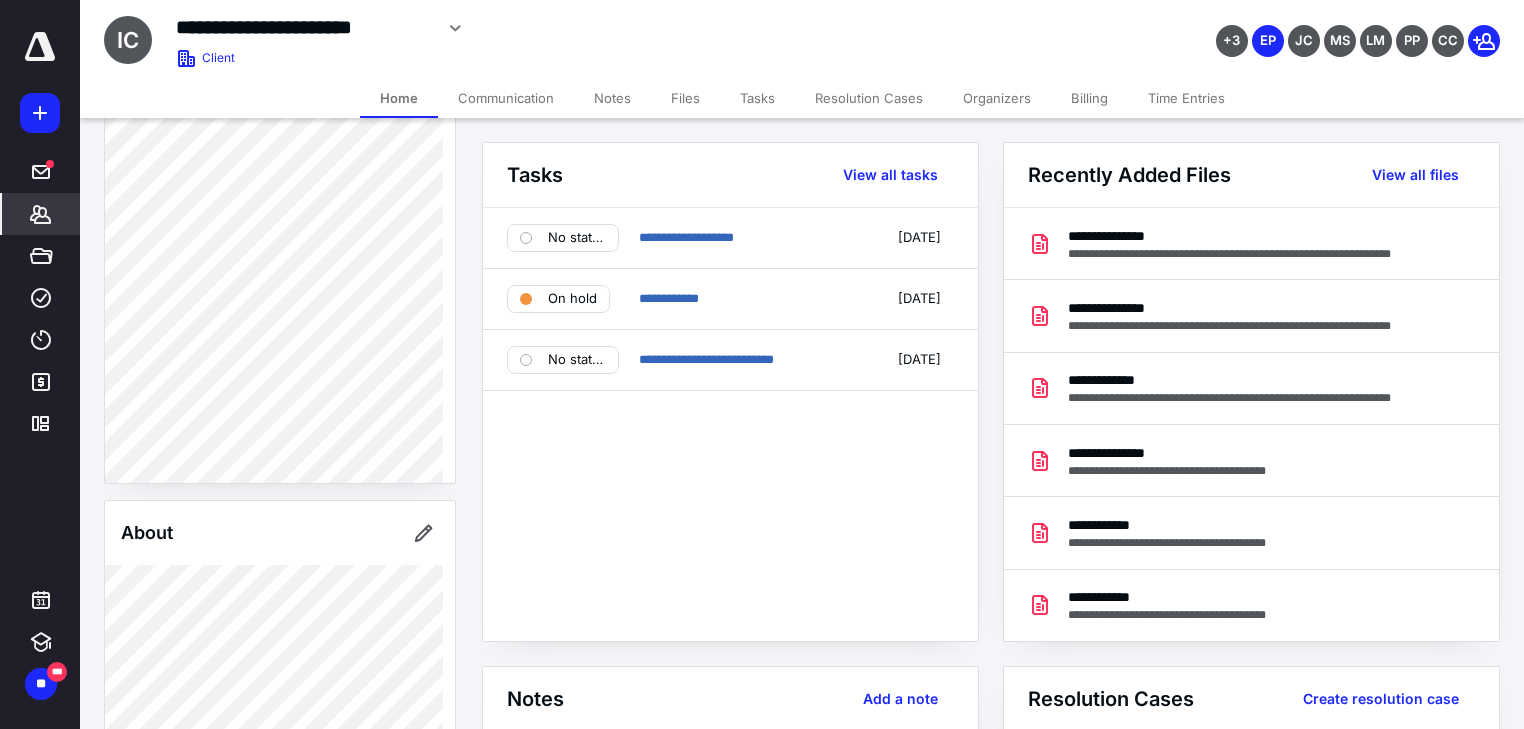 click on "**********" at bounding box center (304, 27) 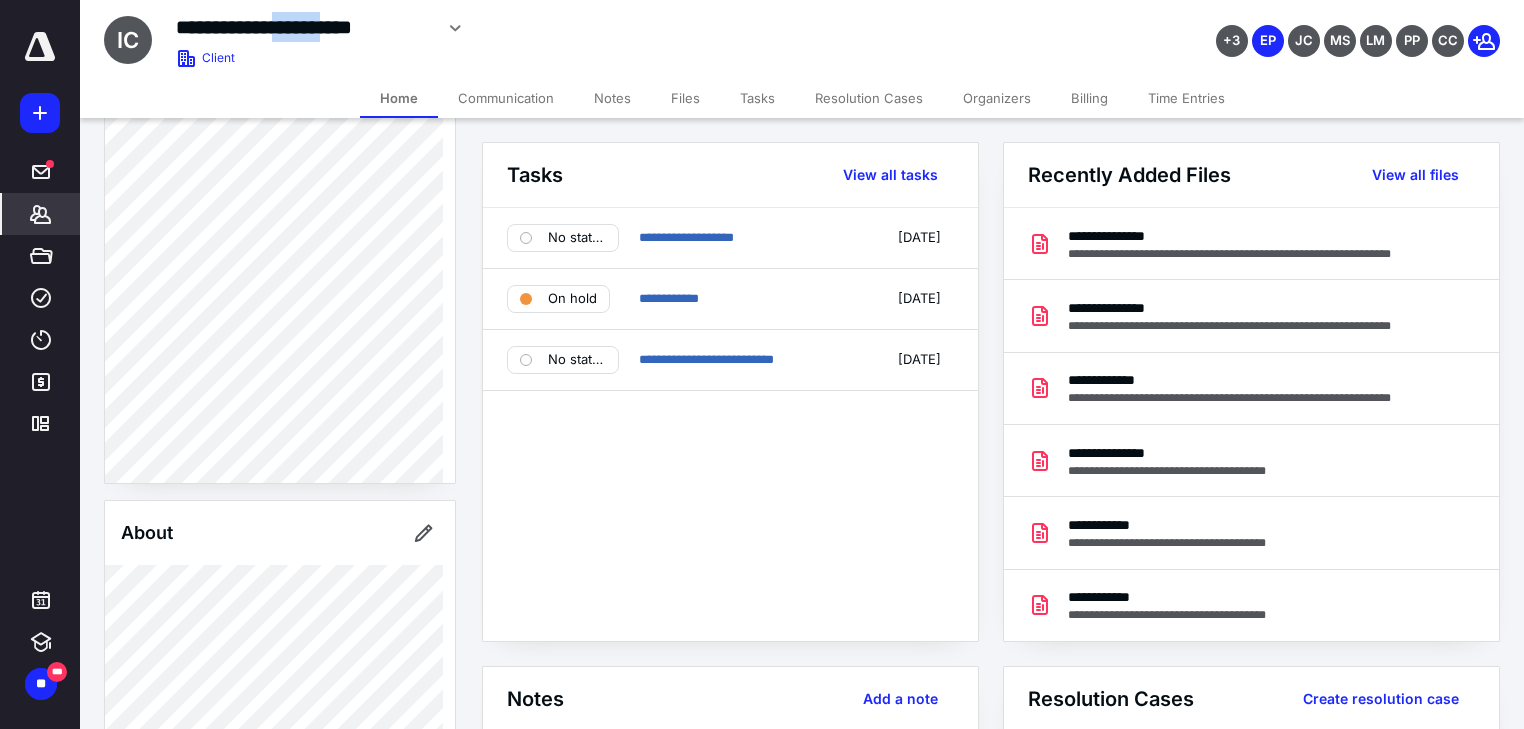 click on "**********" at bounding box center (304, 27) 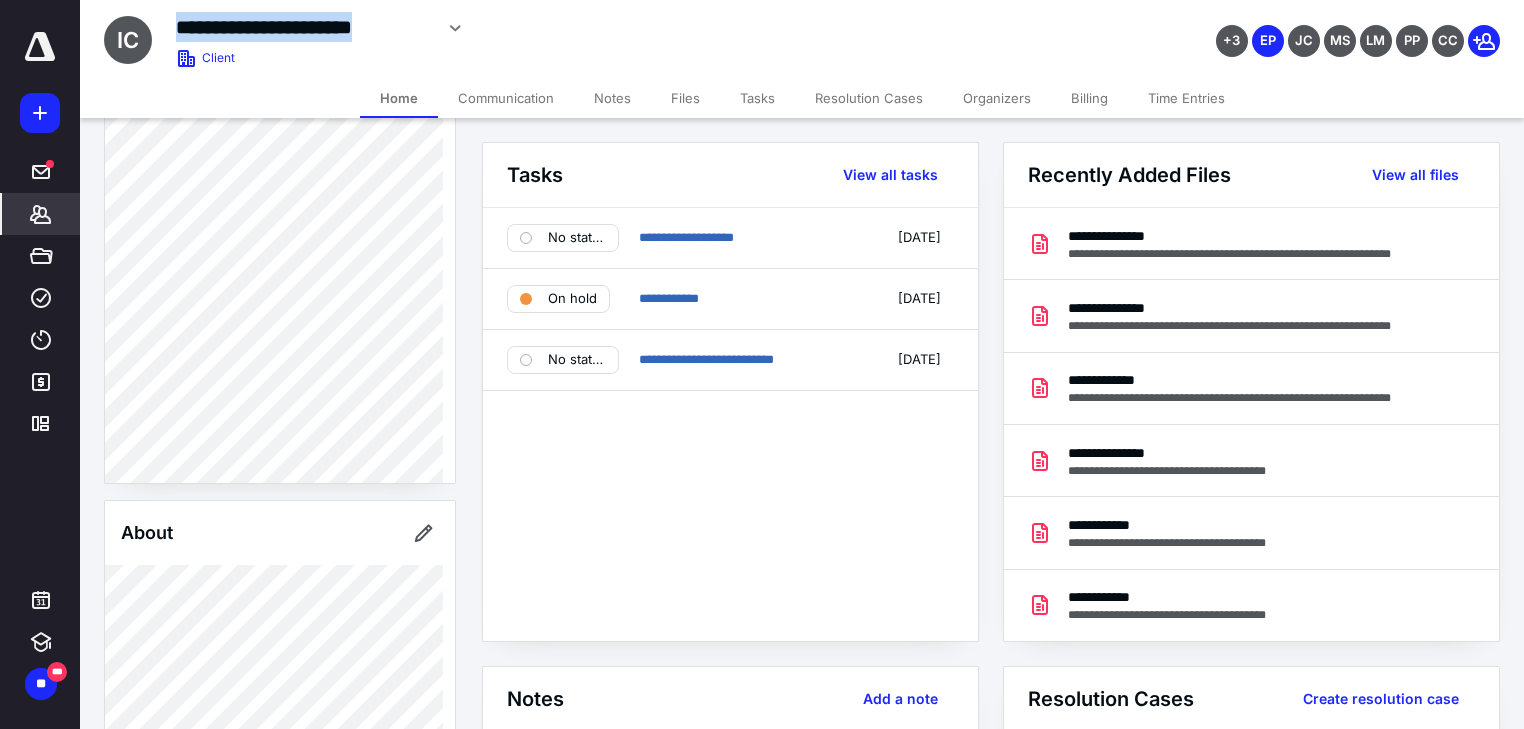 click on "**********" at bounding box center (304, 27) 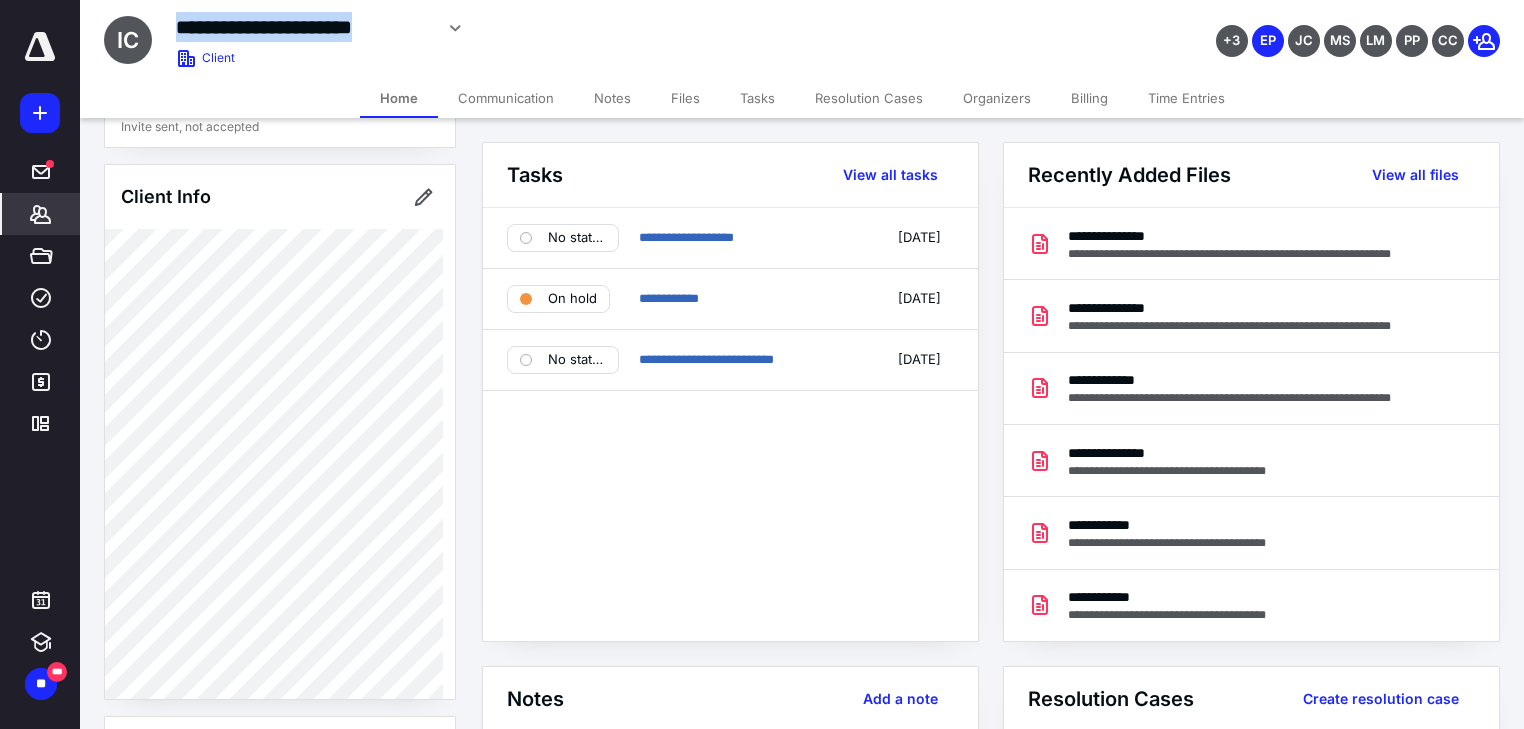 scroll, scrollTop: 120, scrollLeft: 0, axis: vertical 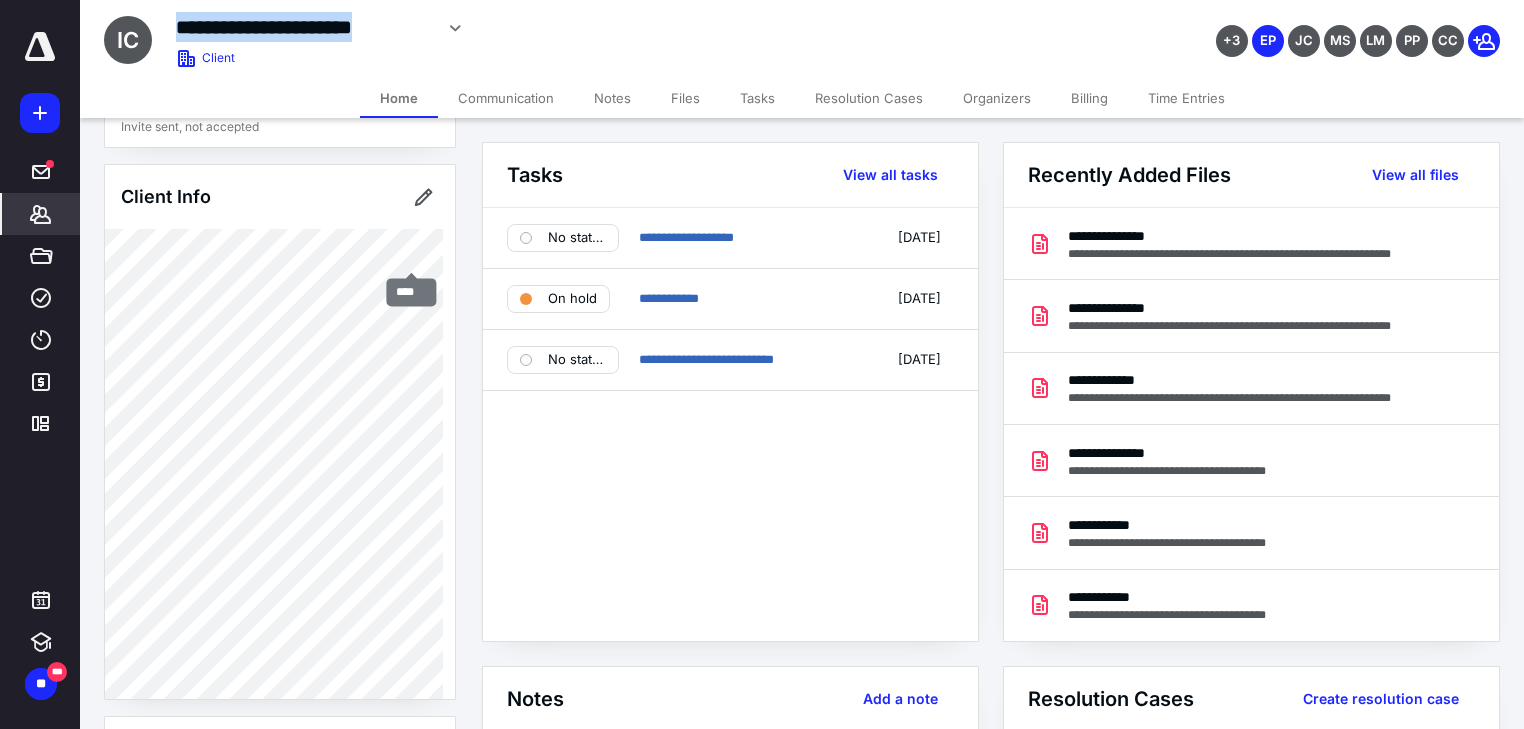 copy on "**********" 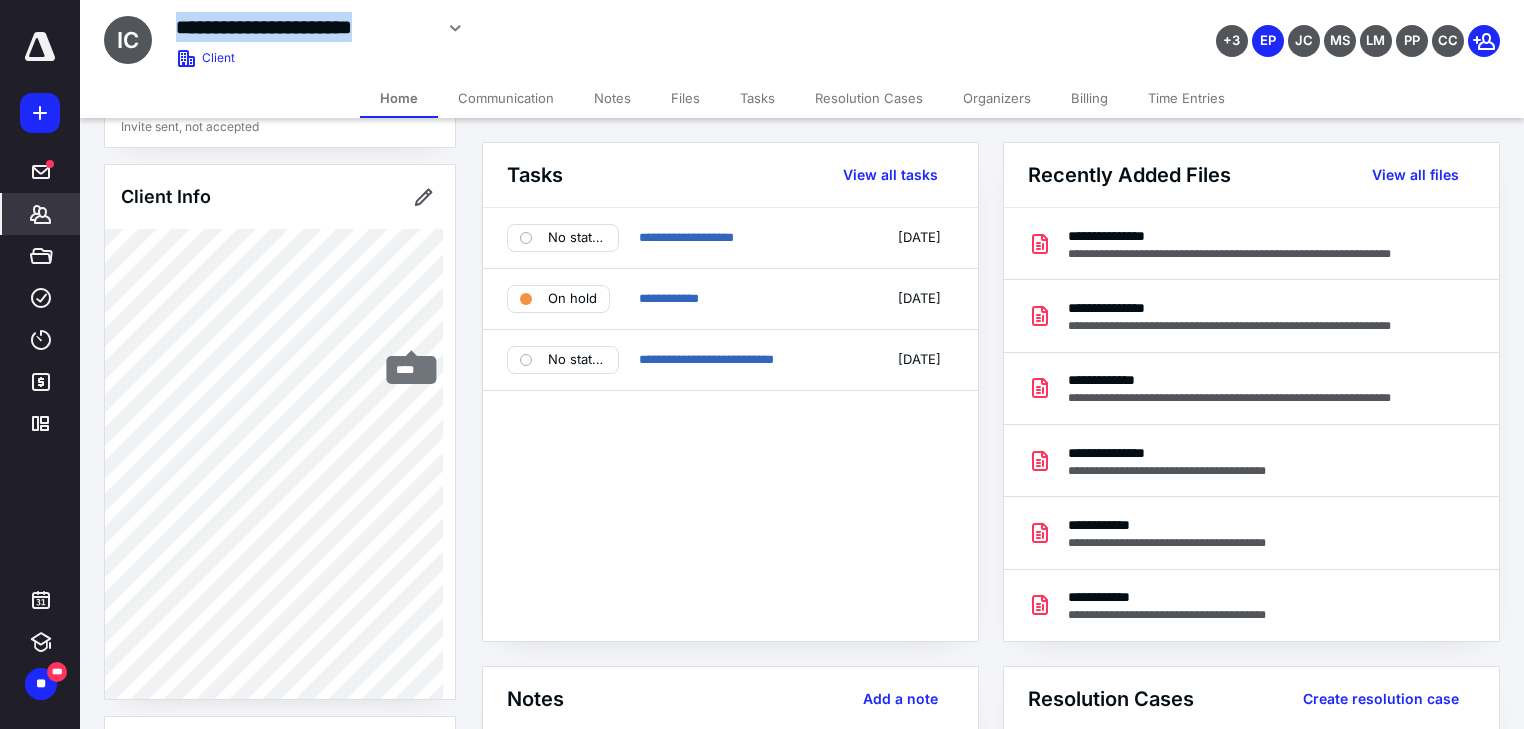 copy on "**********" 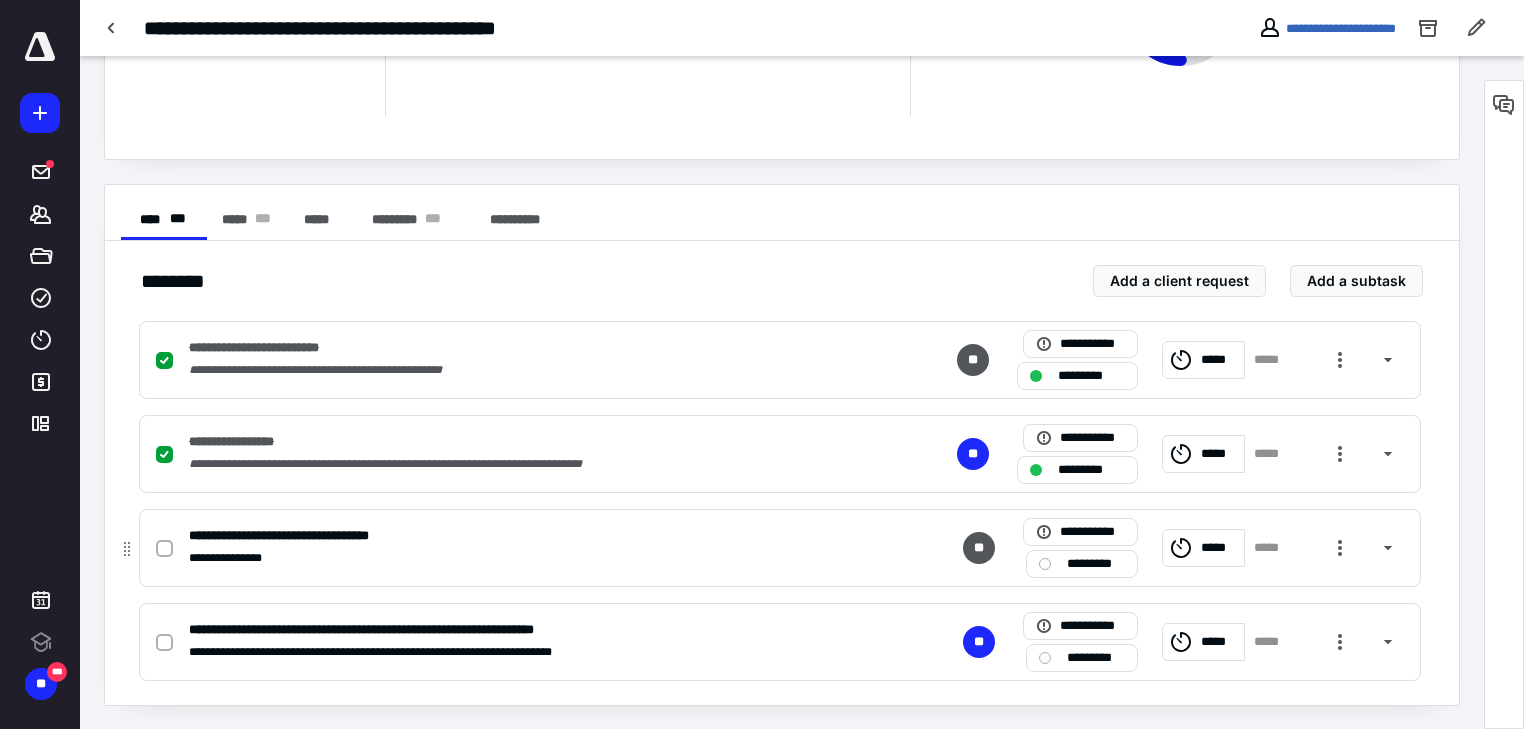 scroll, scrollTop: 0, scrollLeft: 0, axis: both 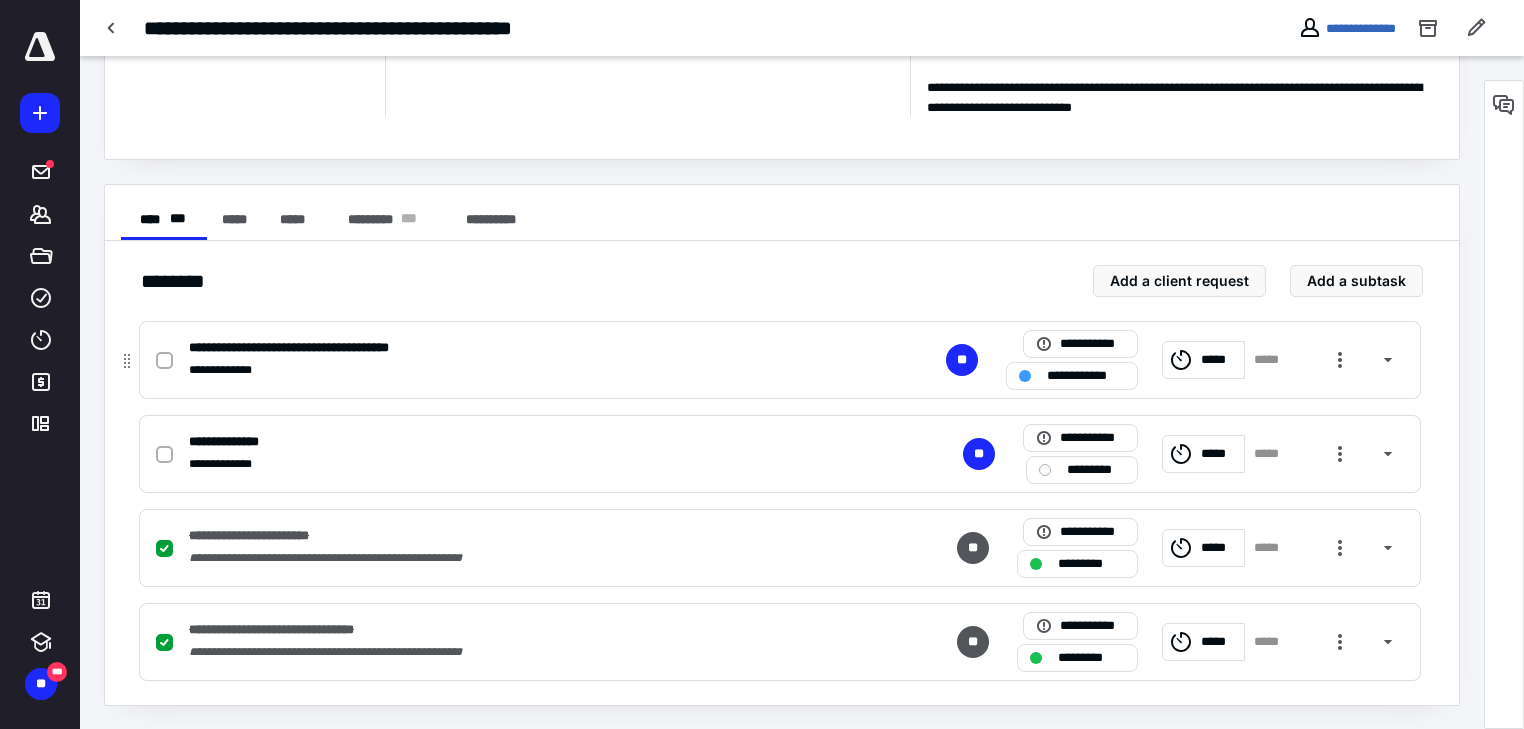 click at bounding box center (168, 360) 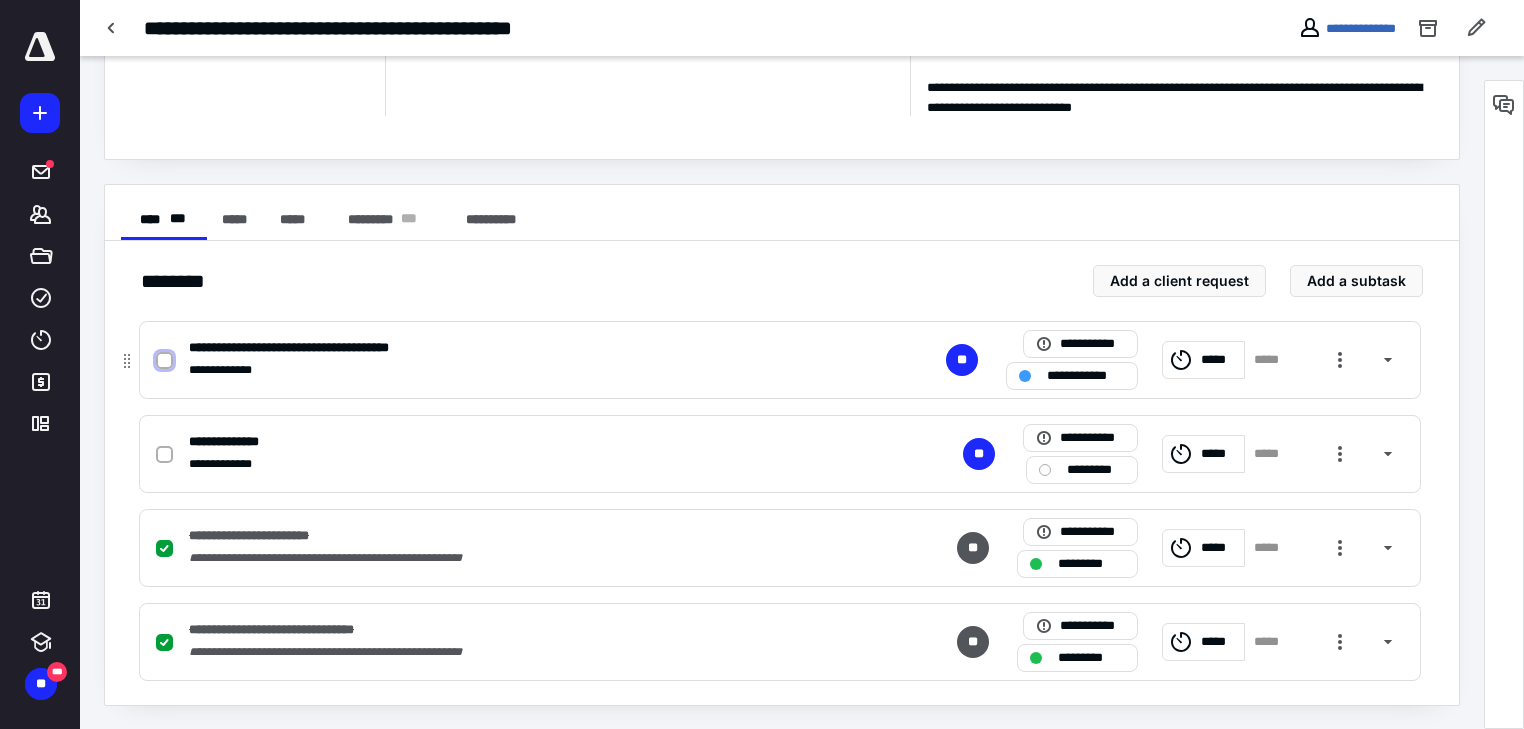 click at bounding box center [164, 361] 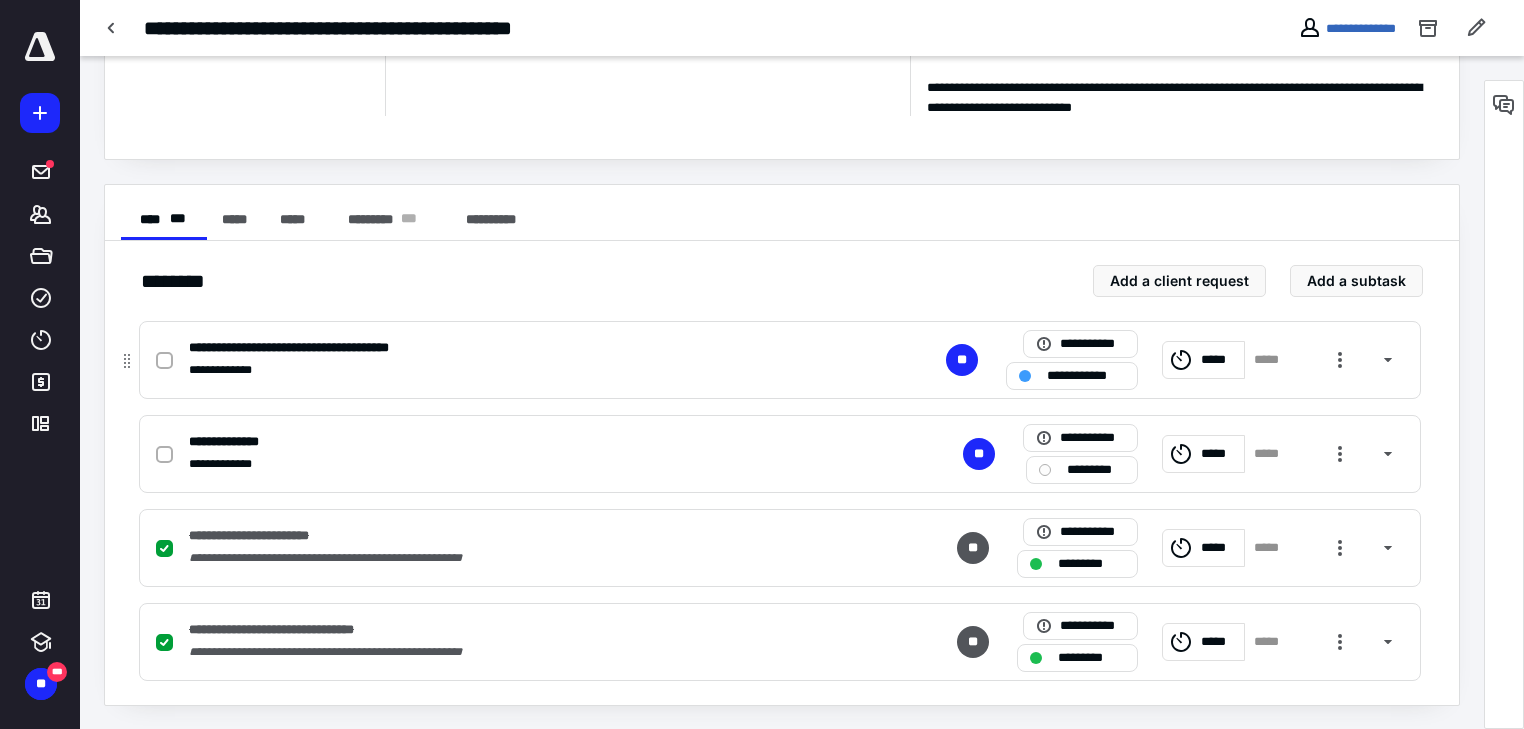 checkbox on "true" 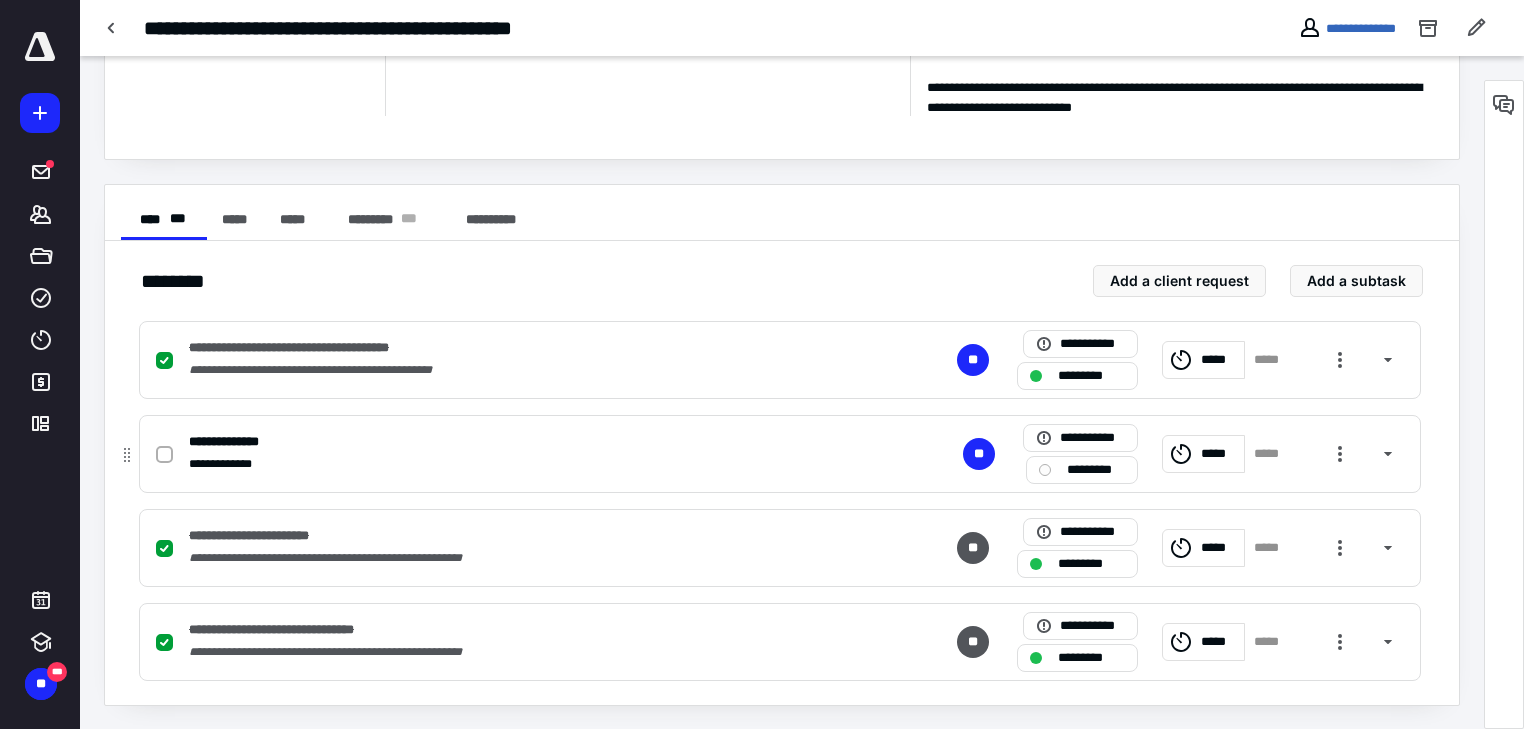 click 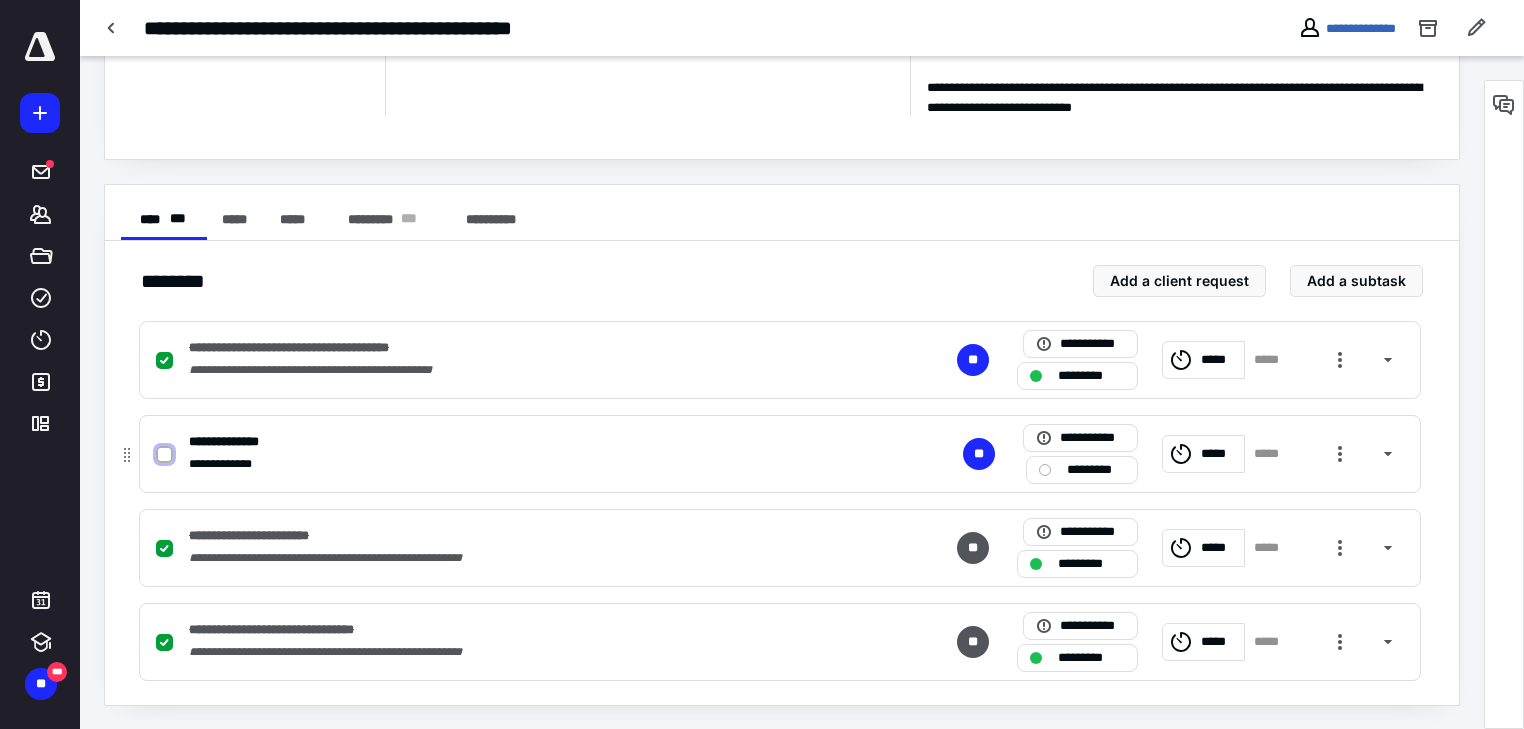 click at bounding box center (164, 455) 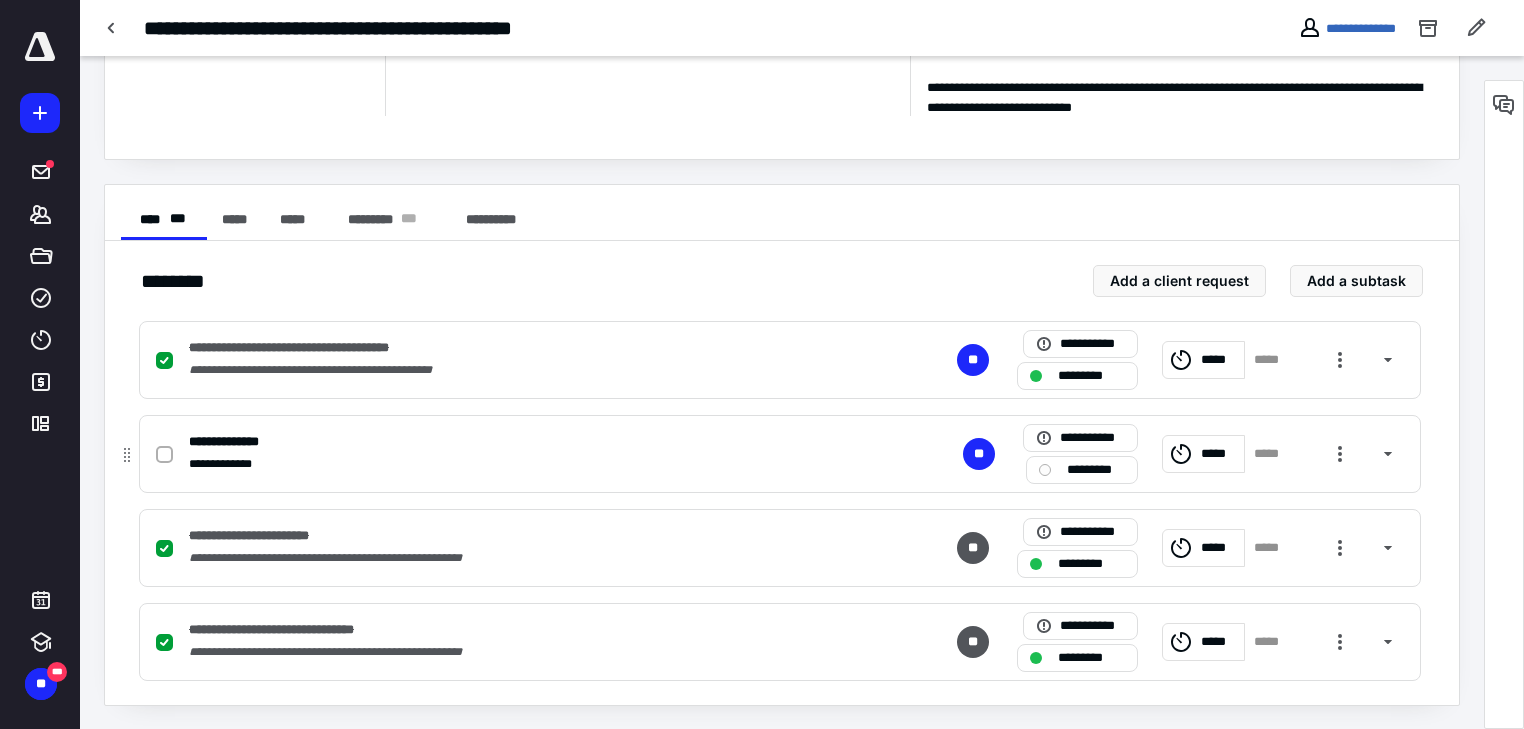 checkbox on "true" 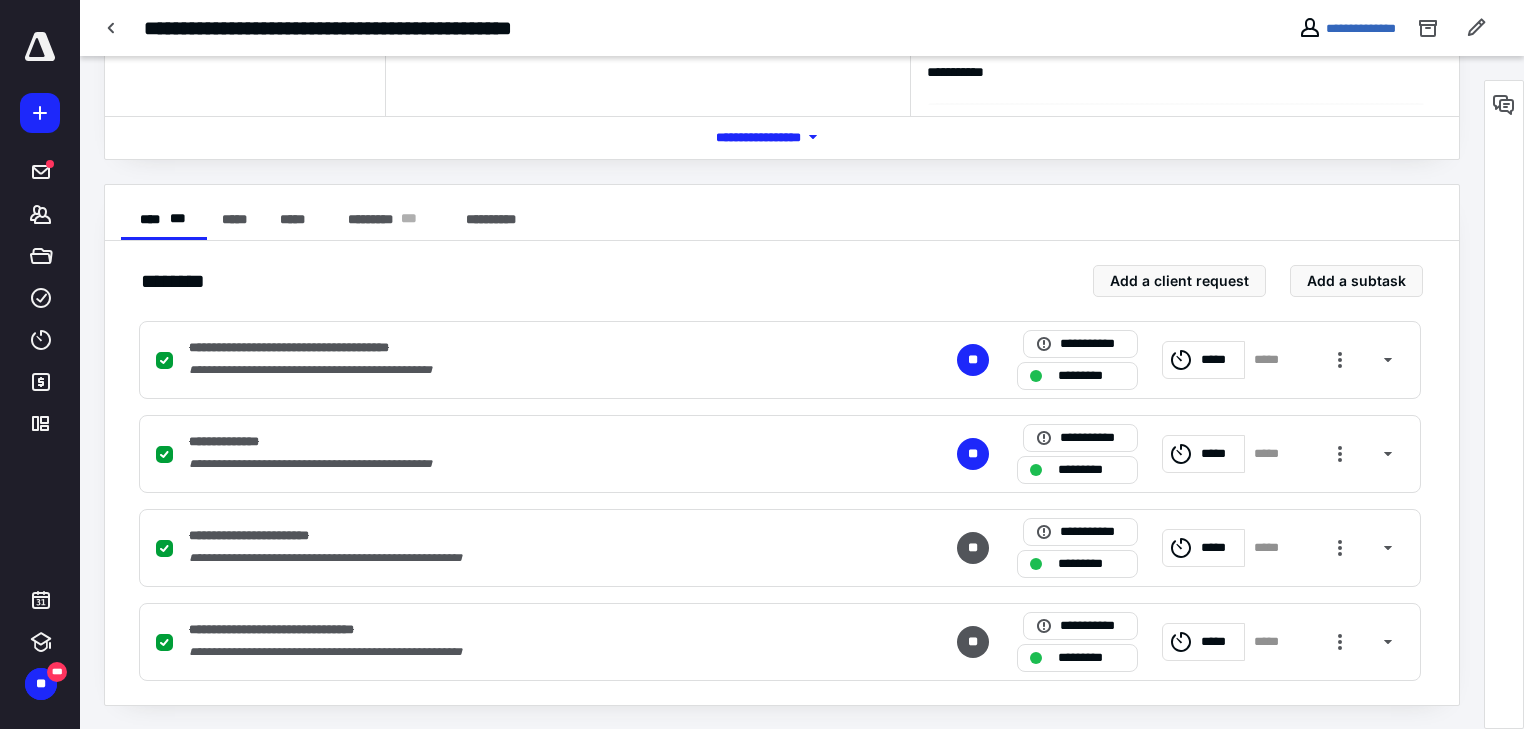 scroll, scrollTop: 0, scrollLeft: 0, axis: both 